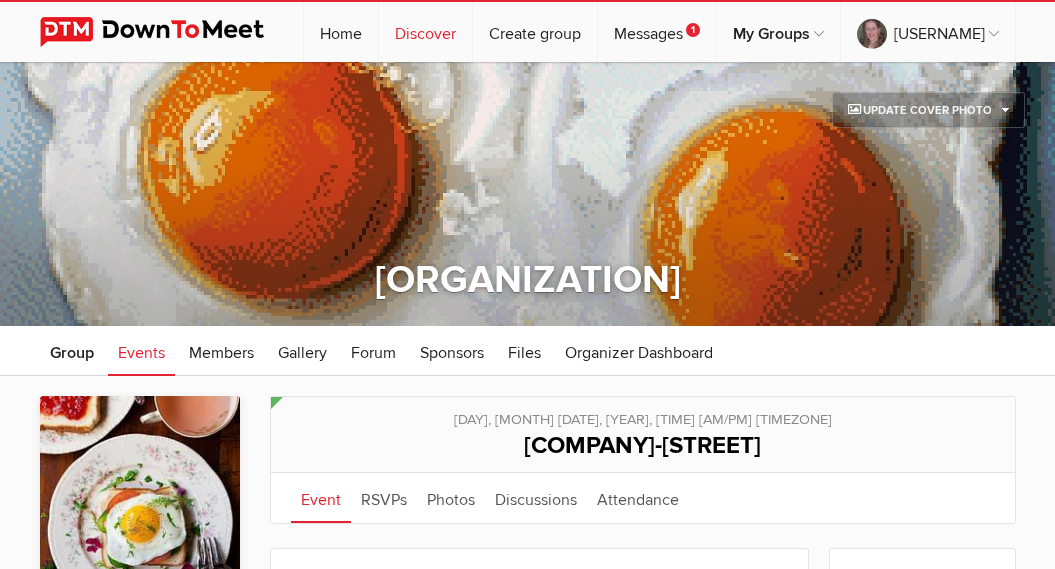 scroll, scrollTop: 1336, scrollLeft: 0, axis: vertical 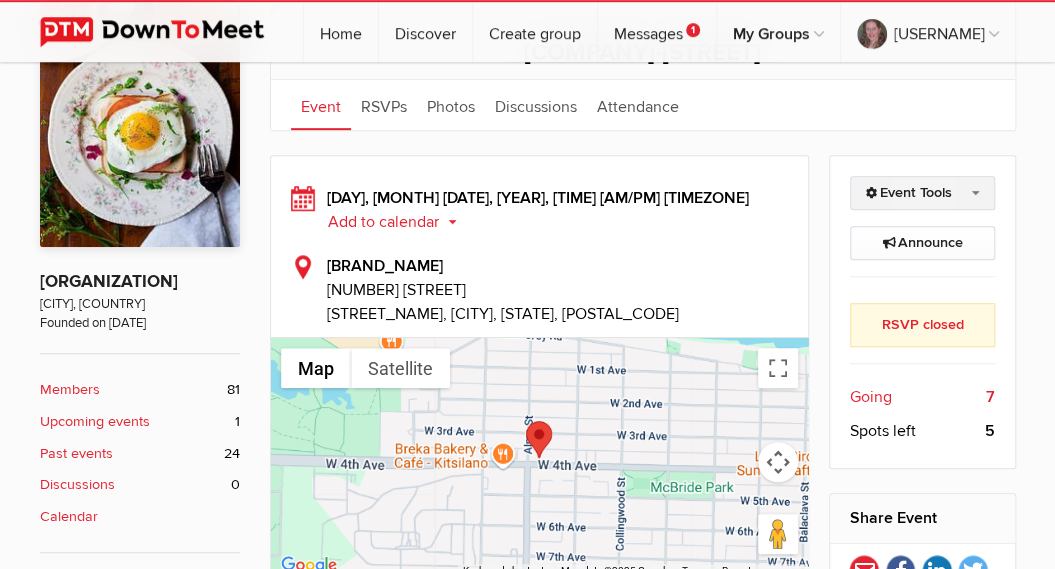 click on "Event Tools" 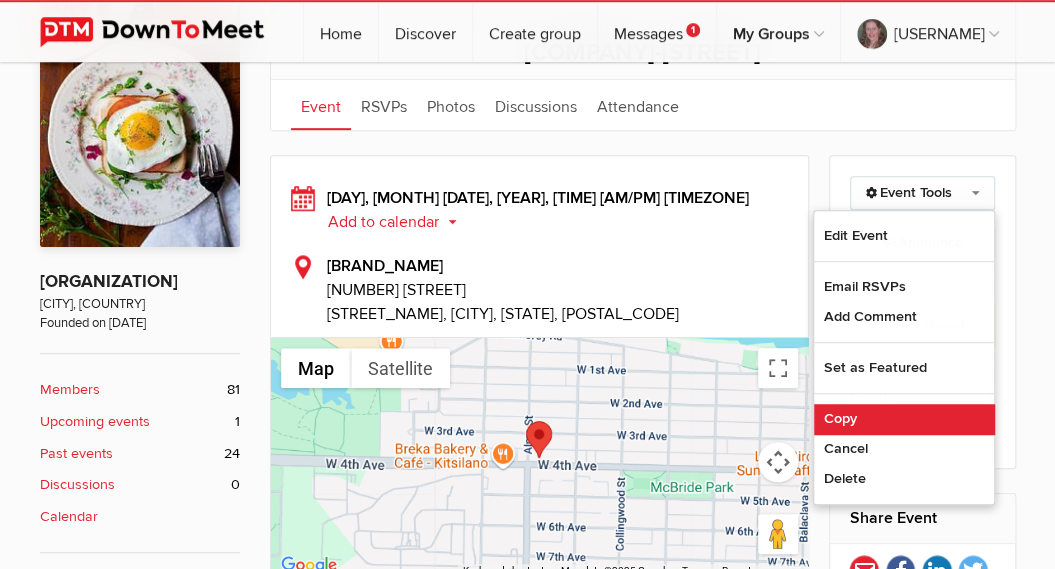 click on "Copy" 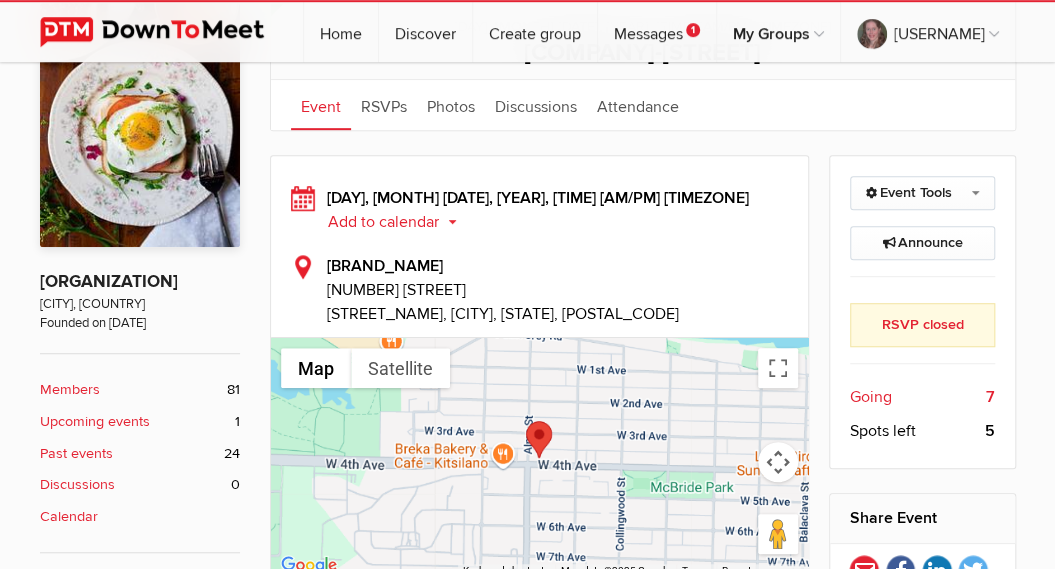 select on "Canada" 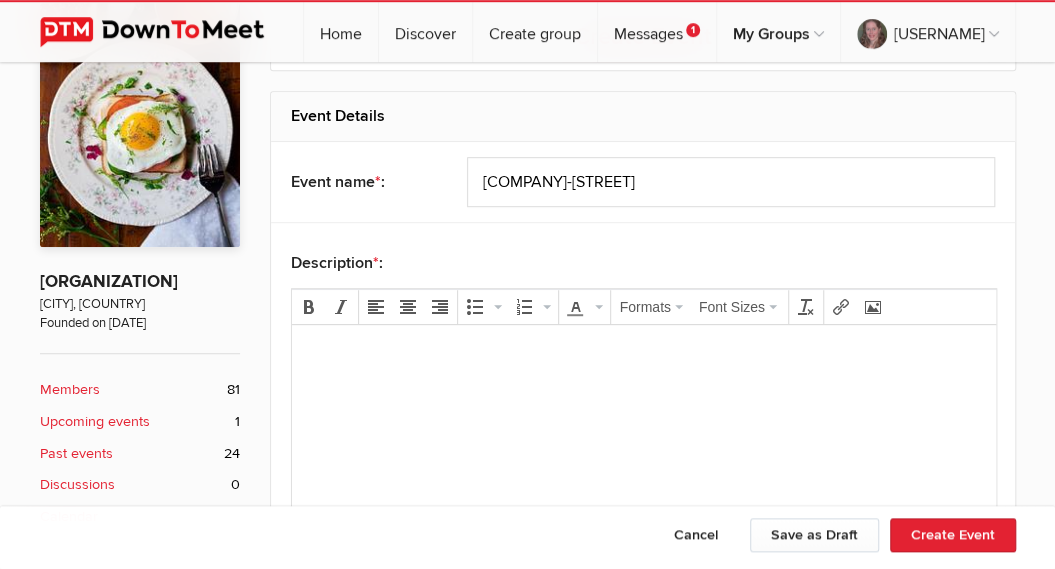 scroll, scrollTop: 0, scrollLeft: 0, axis: both 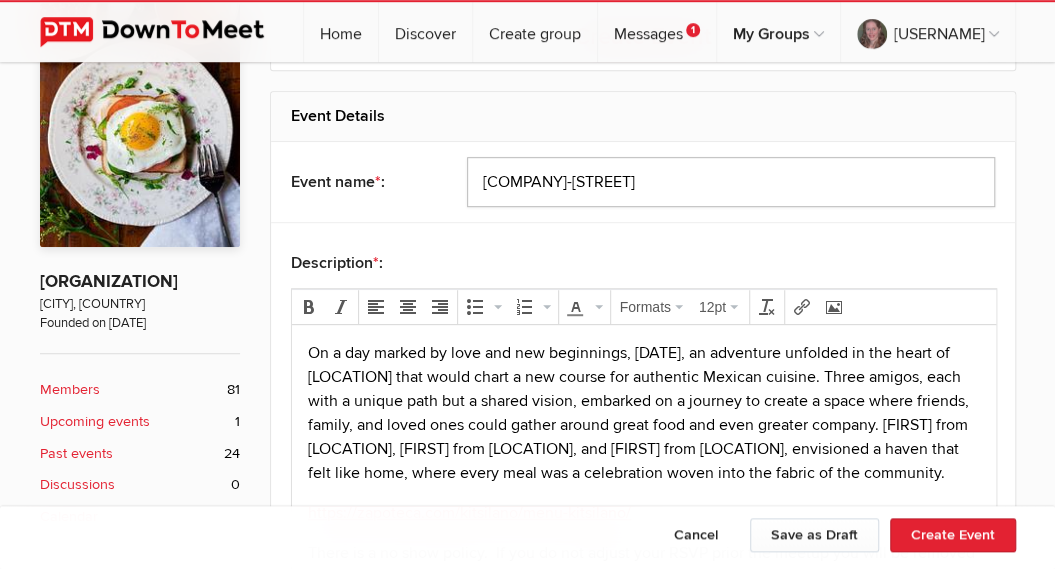 drag, startPoint x: 620, startPoint y: 182, endPoint x: 391, endPoint y: 173, distance: 229.17679 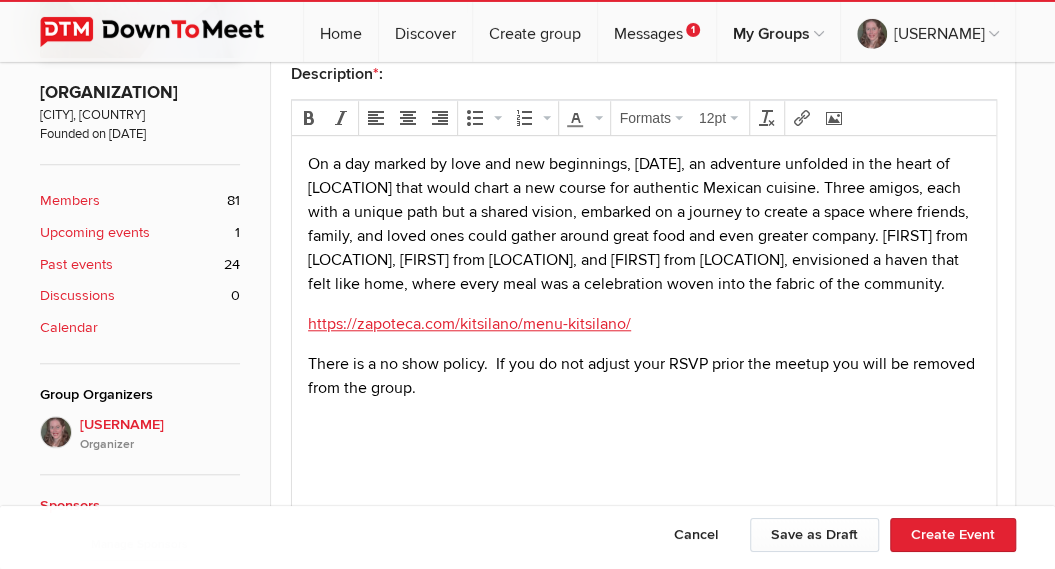 scroll, scrollTop: 590, scrollLeft: 0, axis: vertical 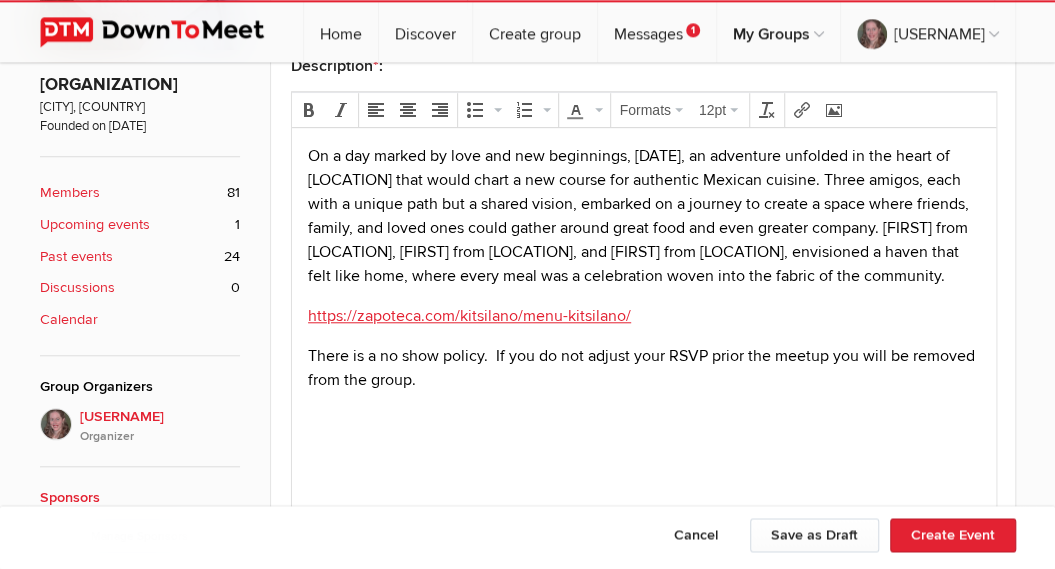 type on "Central-Burrard" 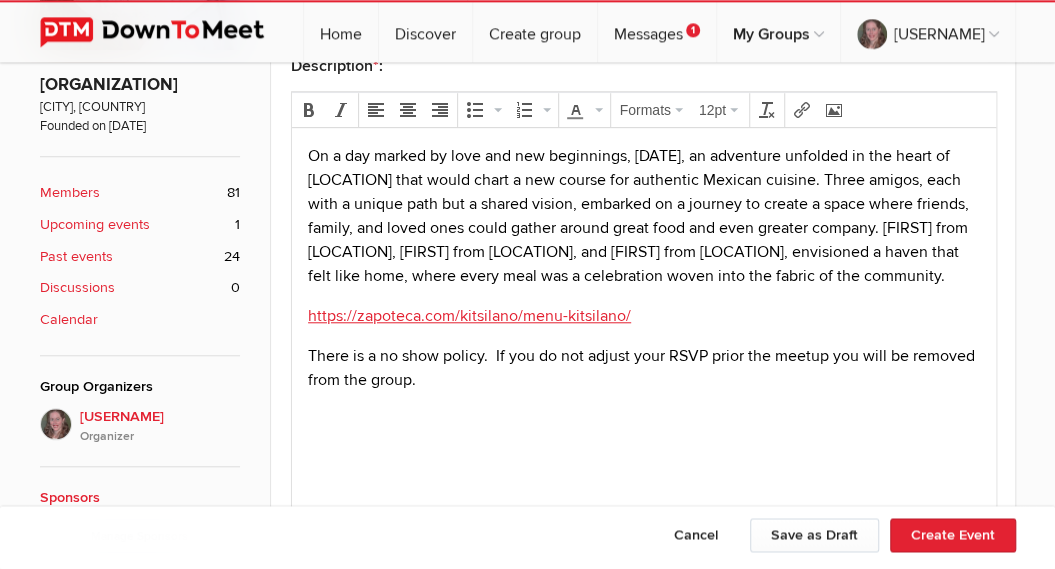 drag, startPoint x: 492, startPoint y: 308, endPoint x: 298, endPoint y: 146, distance: 252.74493 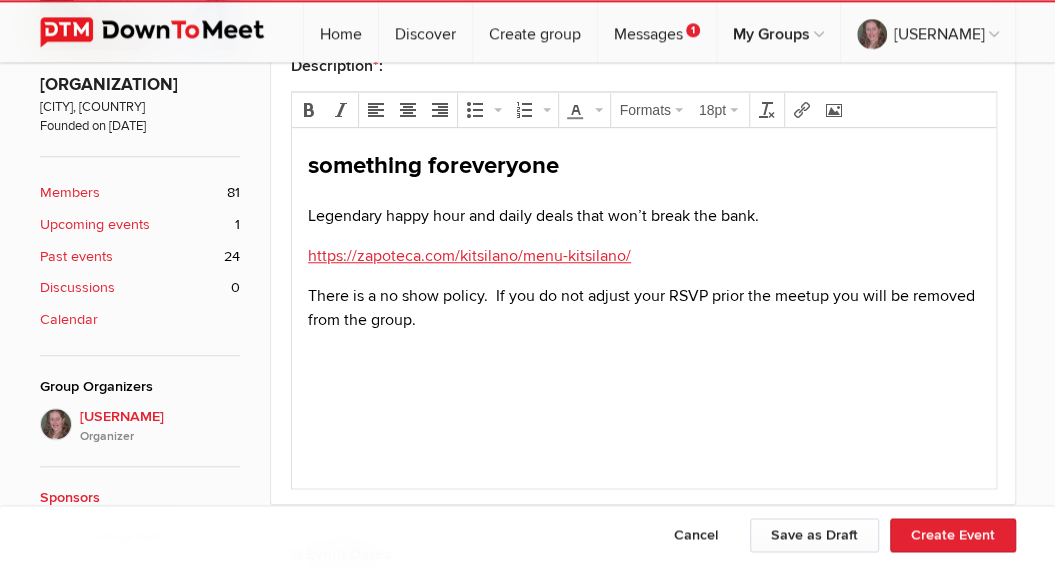 click on "something for  everyone" at bounding box center (643, 166) 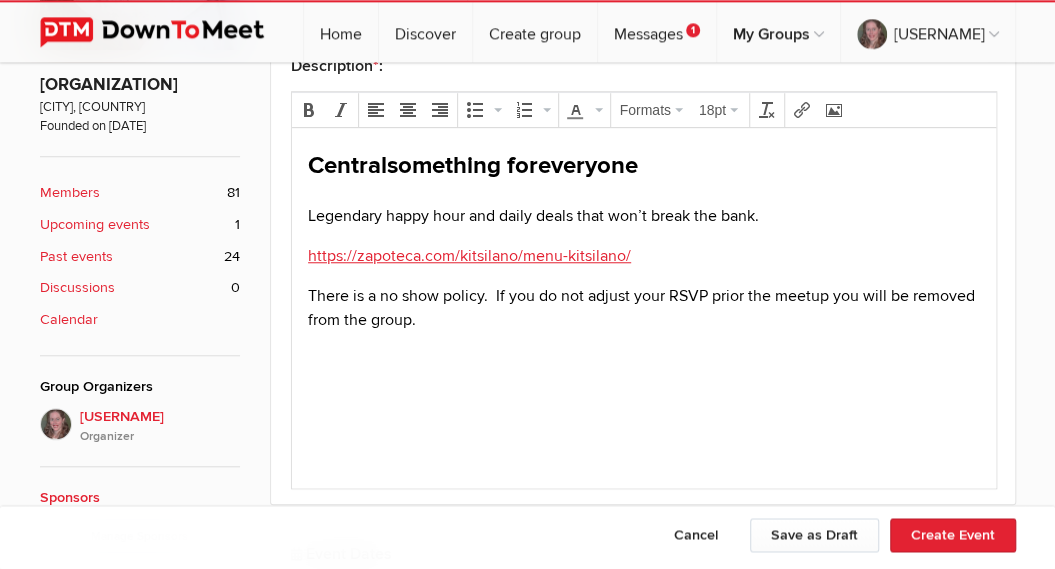 click on "Centralsomething for everyone" at bounding box center (643, 166) 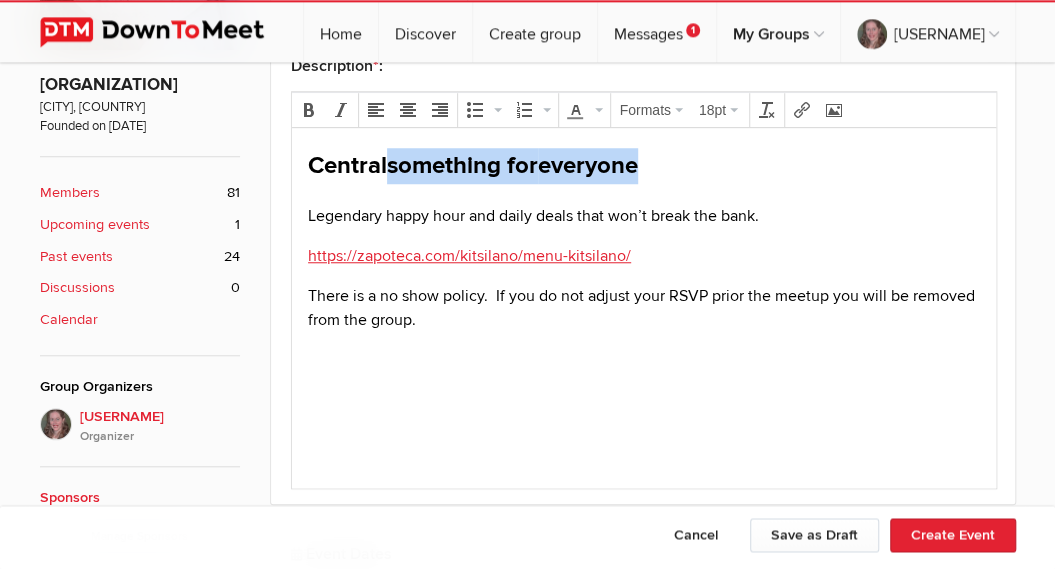drag, startPoint x: 385, startPoint y: 164, endPoint x: 707, endPoint y: 142, distance: 322.75067 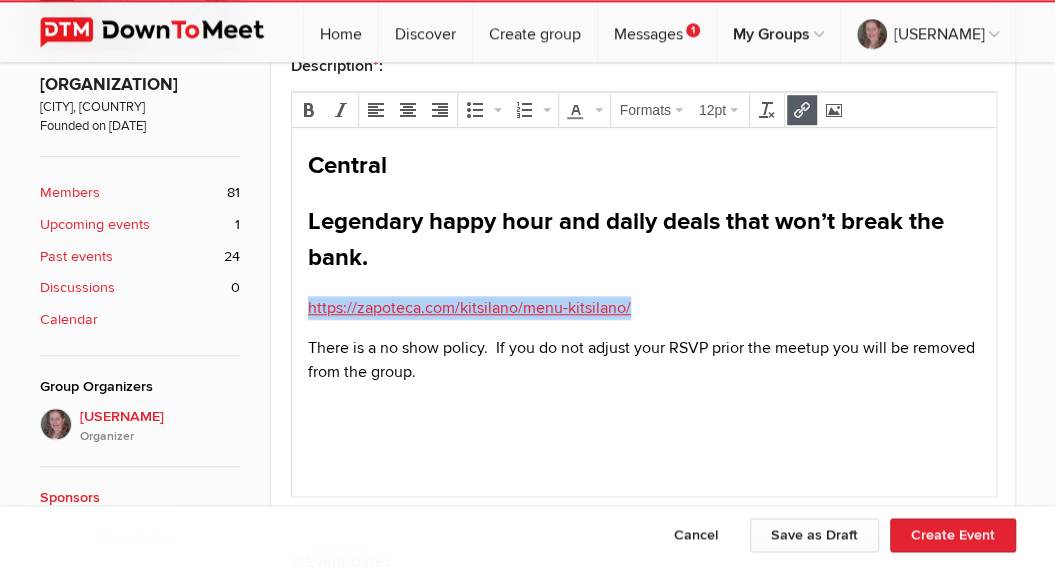 drag, startPoint x: 665, startPoint y: 304, endPoint x: 301, endPoint y: 306, distance: 364.0055 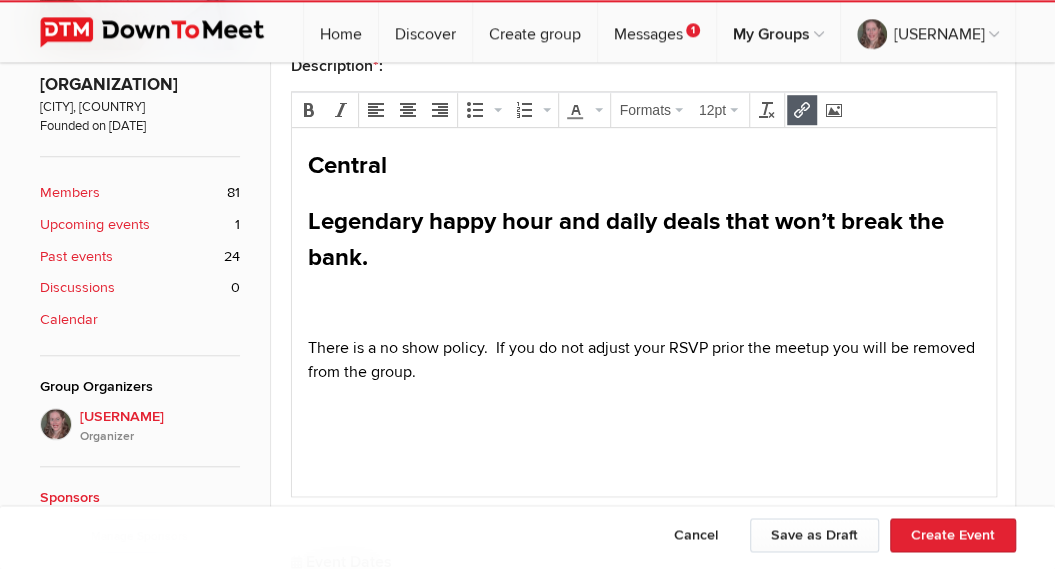 click at bounding box center (802, 110) 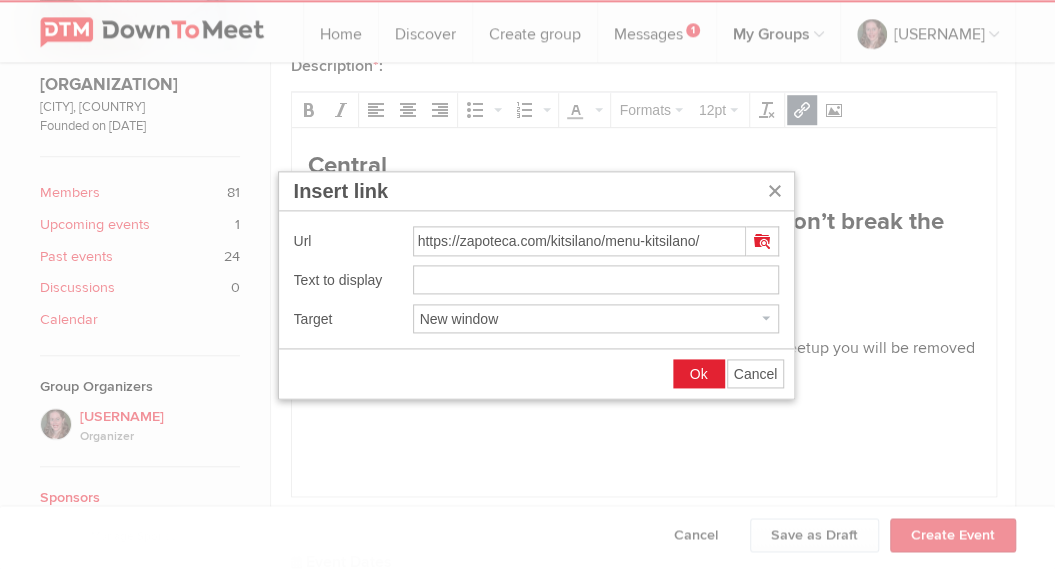 drag, startPoint x: 721, startPoint y: 238, endPoint x: 299, endPoint y: 227, distance: 422.14334 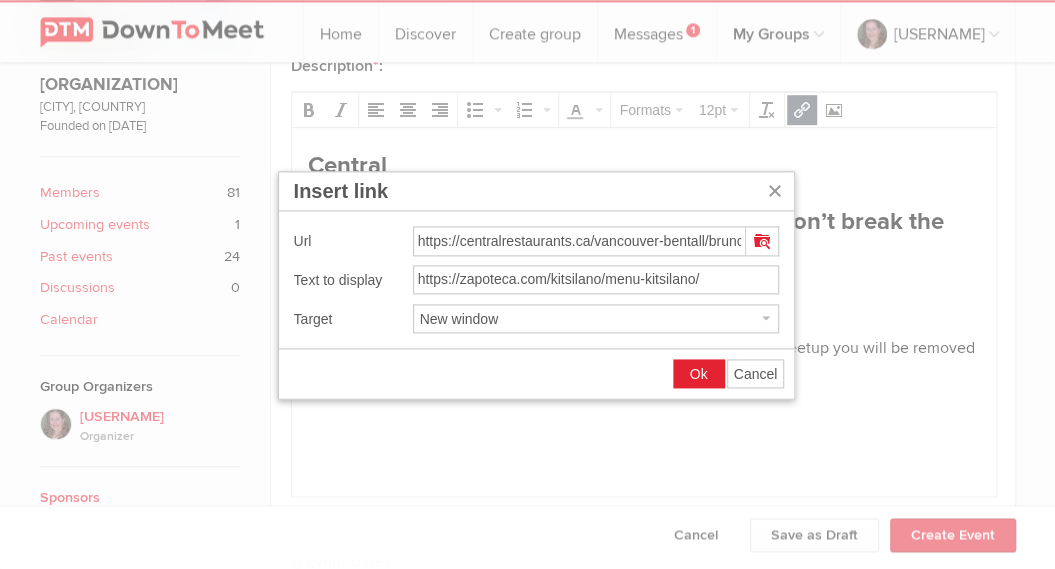 type on "https://centralrestaurants.ca/vancouver-bentall/brunch-menu" 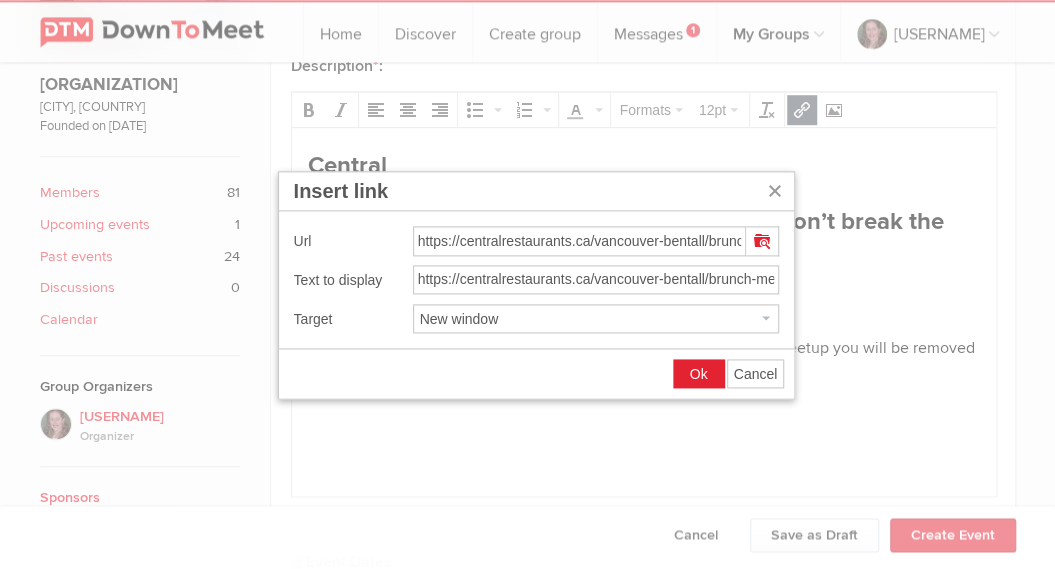 scroll, scrollTop: 0, scrollLeft: 50, axis: horizontal 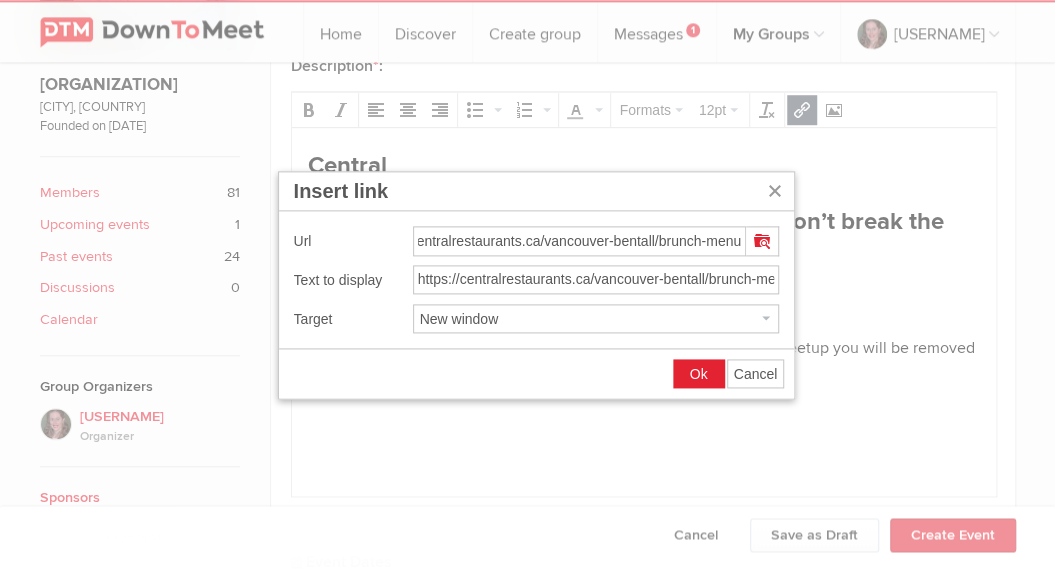 click on "Ok" at bounding box center (699, 374) 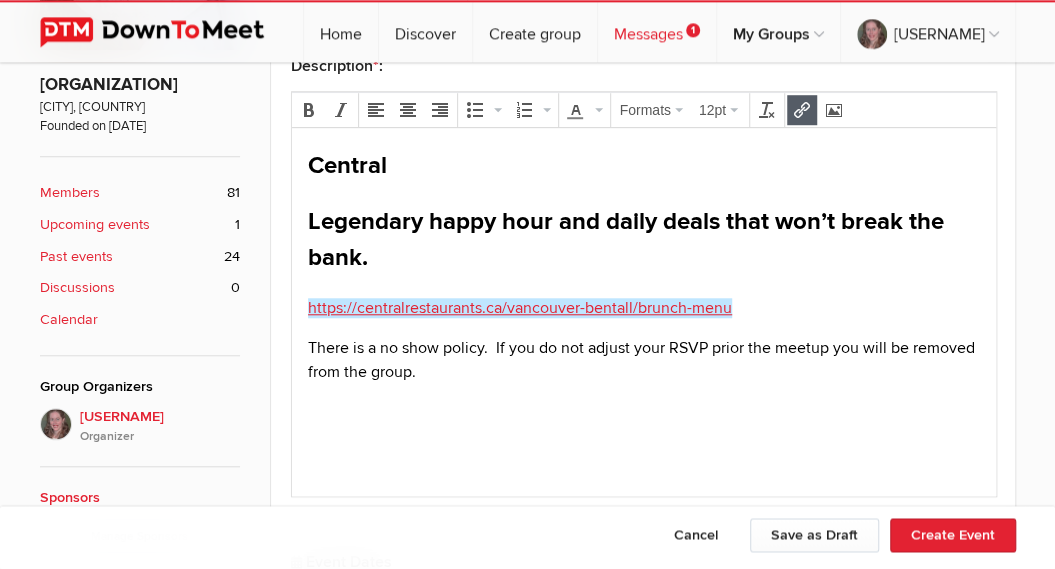 click on "Messages
1" 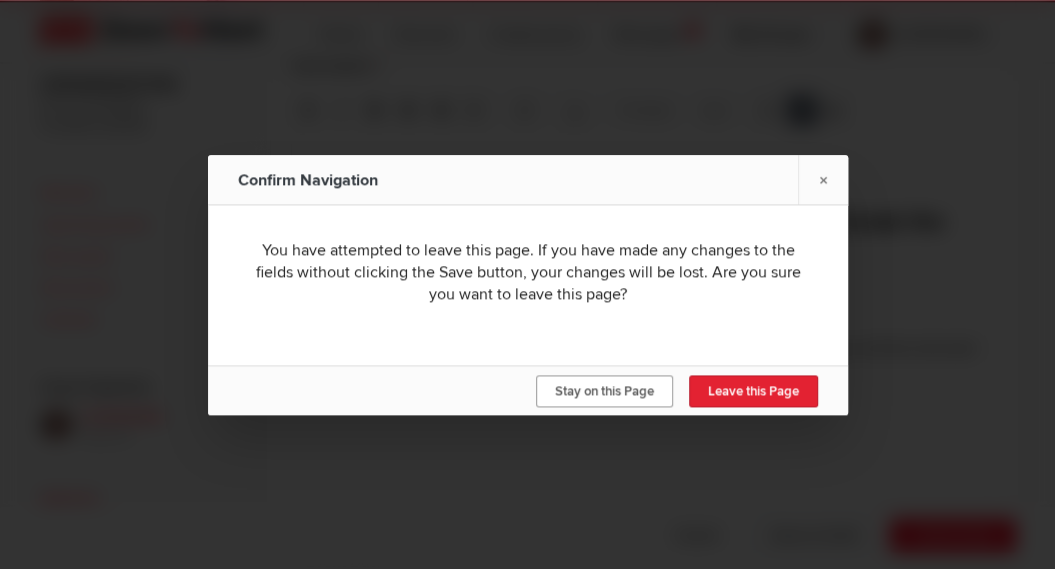 click on "Stay on this Page" 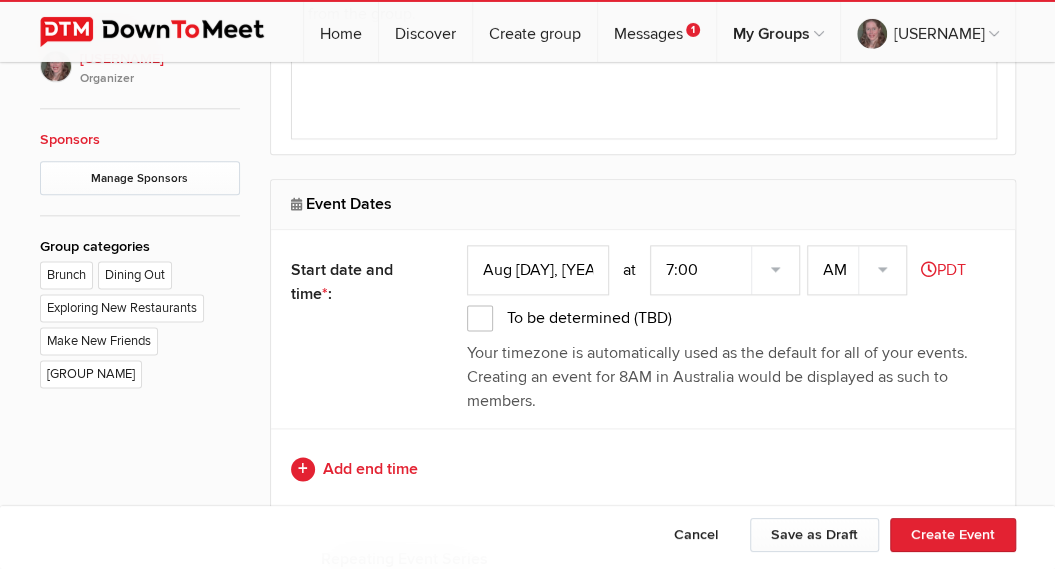 scroll, scrollTop: 1024, scrollLeft: 0, axis: vertical 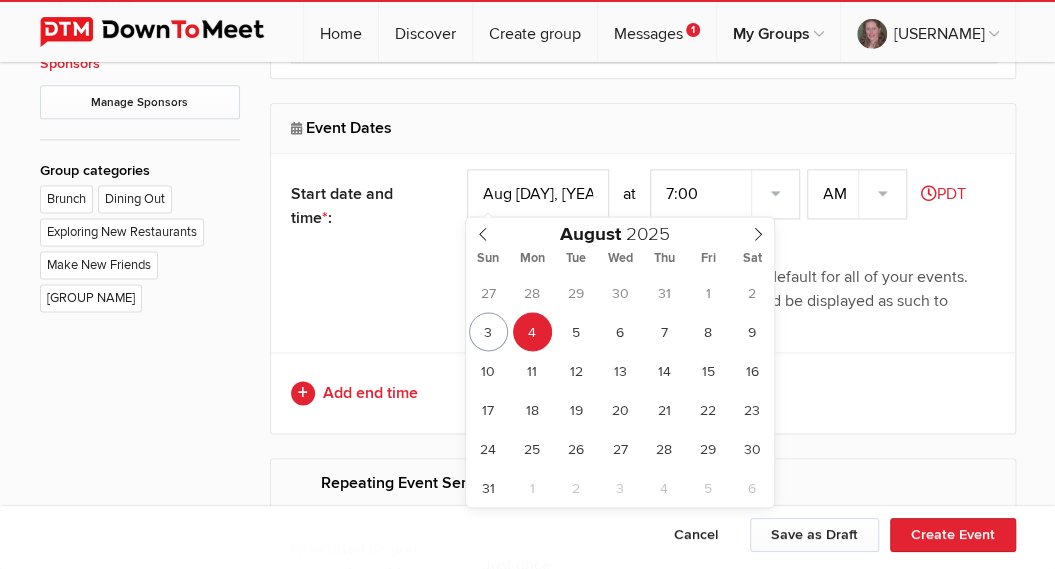 click on "Aug [DAY], [YEAR]" 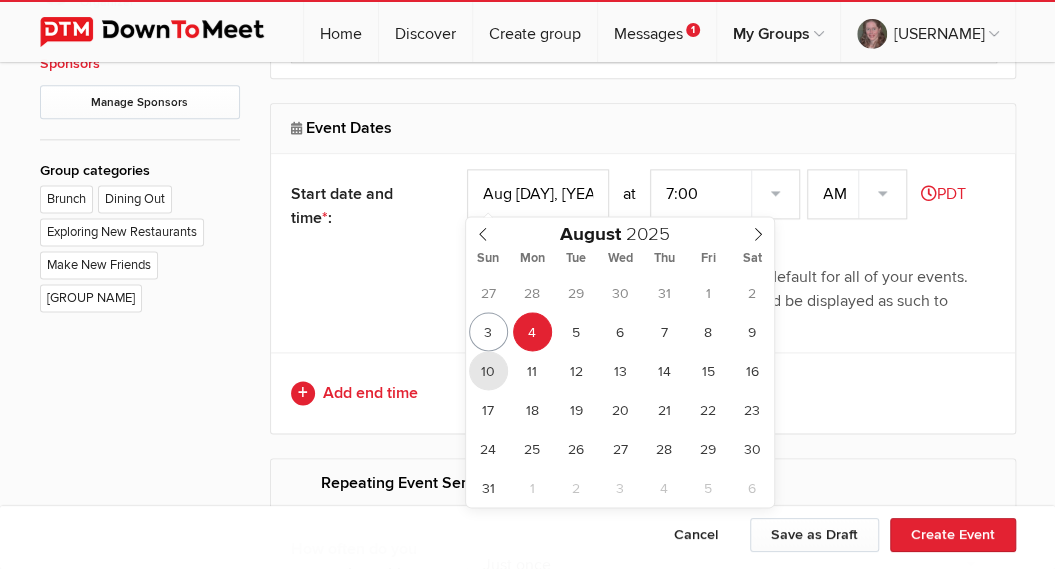 type on "[MONTH] [DAY], [YEAR]" 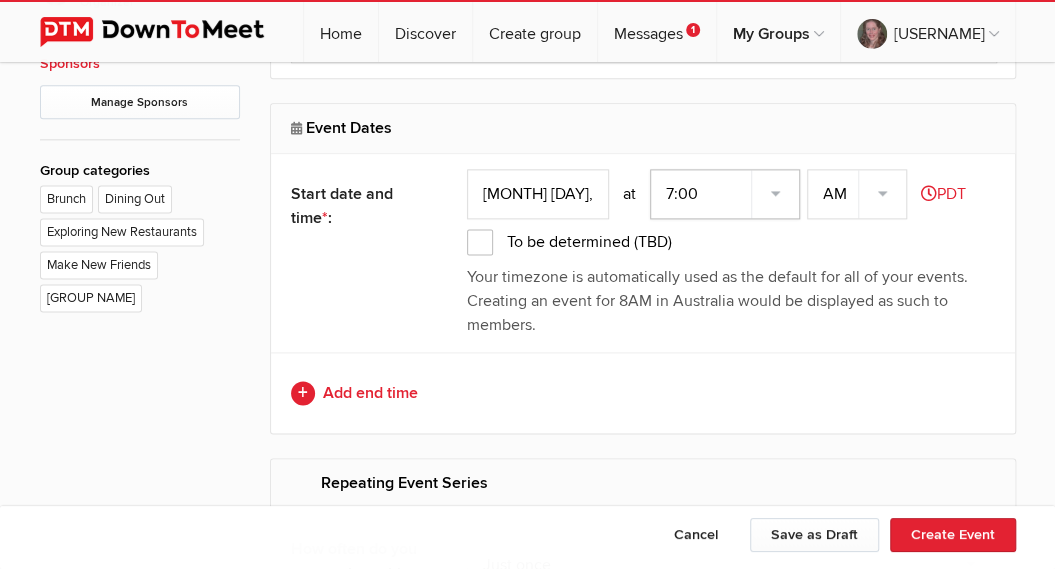 click on "7:00 7:15 7:30 7:45 8:00 8:15 8:30 8:45 9:00 9:15 9:30 9:45 10:00 10:15 10:30 10:45 11:00 11:15 11:30 11:45 12:00 12:15 12:30 12:45 1:00 1:15 1:30 1:45 2:00 2:15 2:30 2:45 3:00 3:15 3:30 3:45 4:00 4:15 4:30 4:45 5:00 5:15 5:30 5:45 6:00 6:15 6:30 6:45" 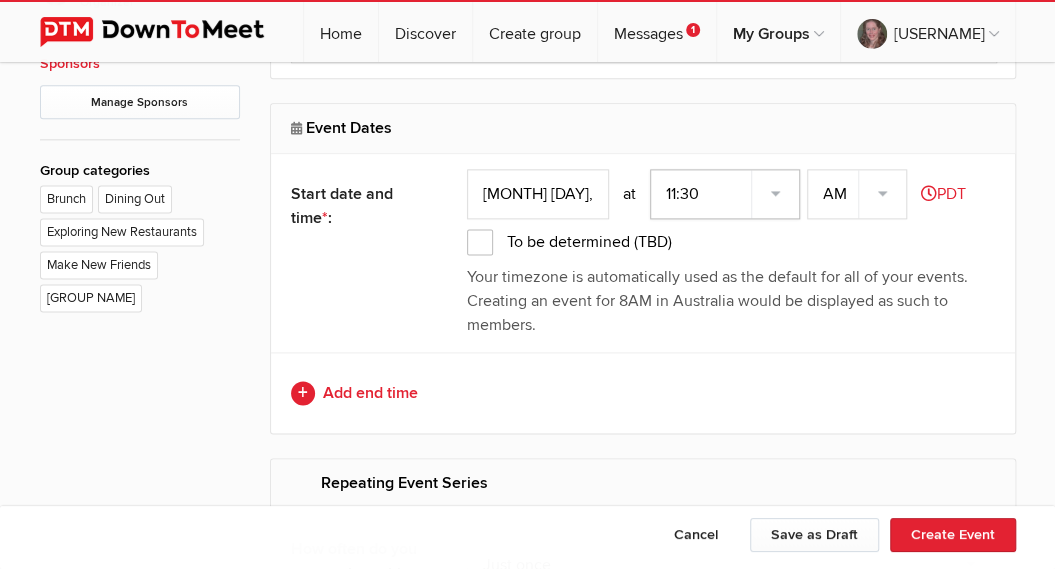 click on "11:30" 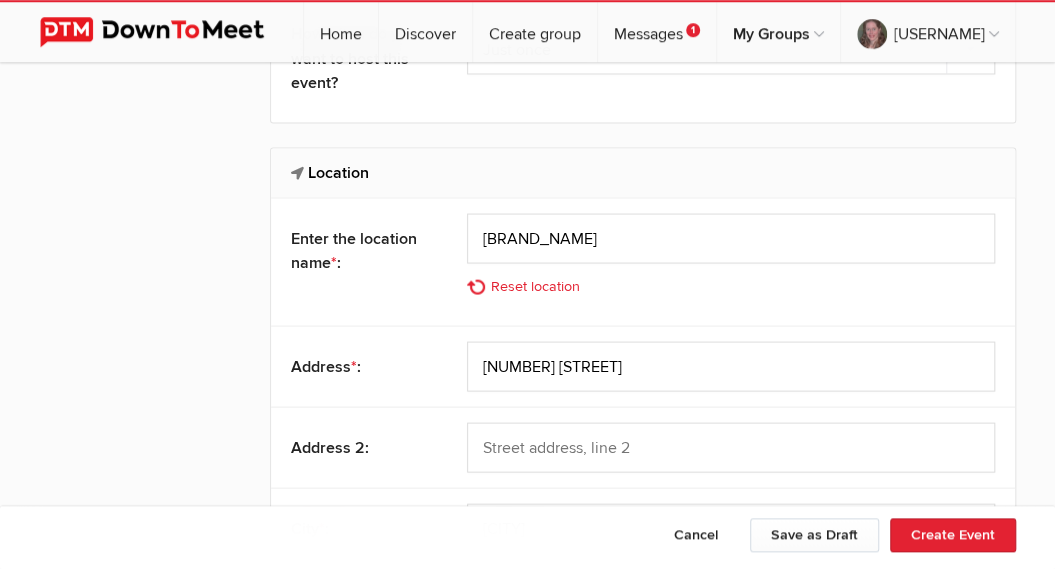 scroll, scrollTop: 1561, scrollLeft: 0, axis: vertical 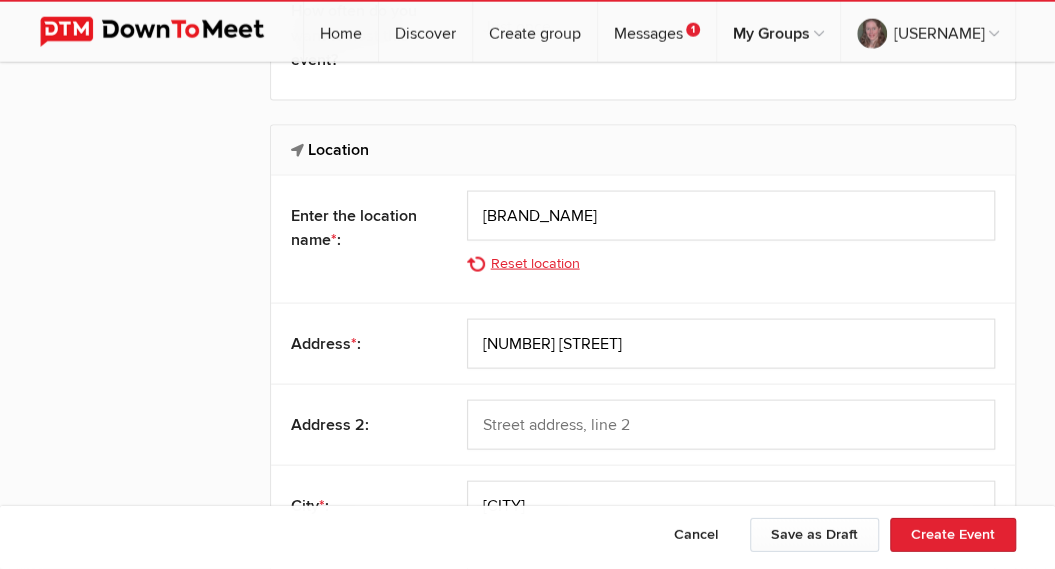 click on "Reset location" 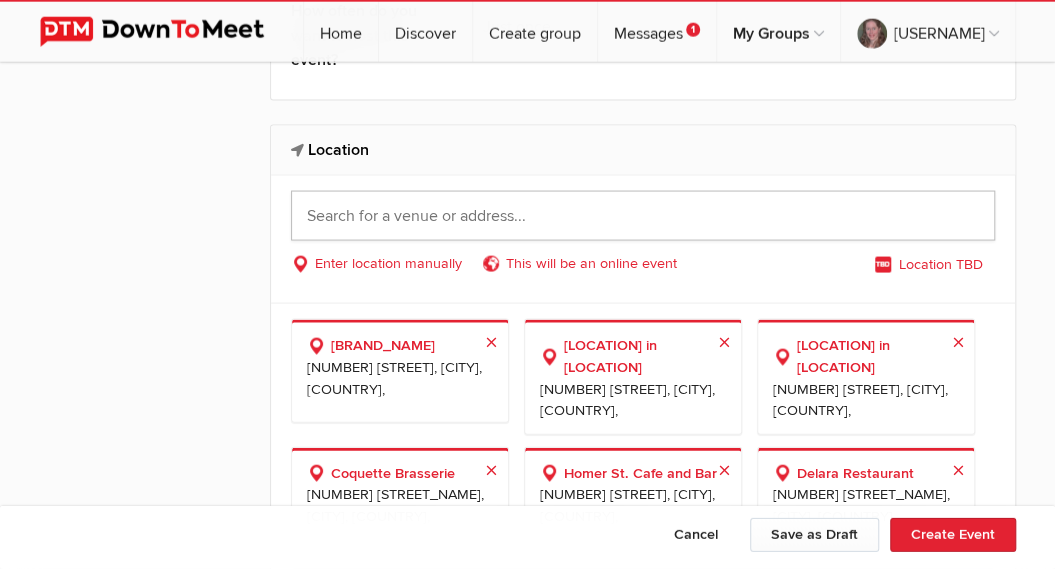 click 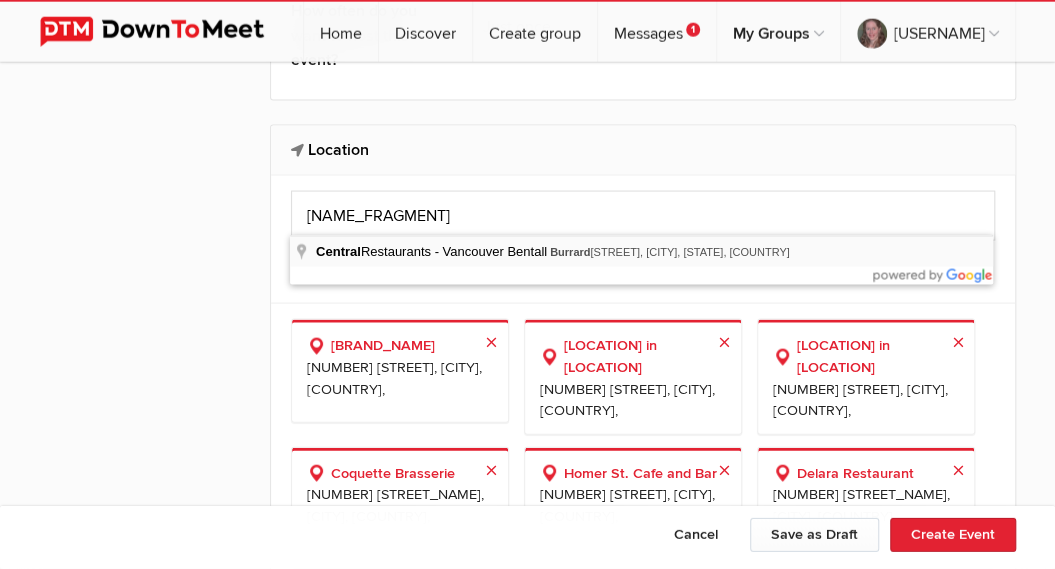 type on "[COMPANY] - [CITY] [STREET], [CITY], [STATE], [COUNTRY]" 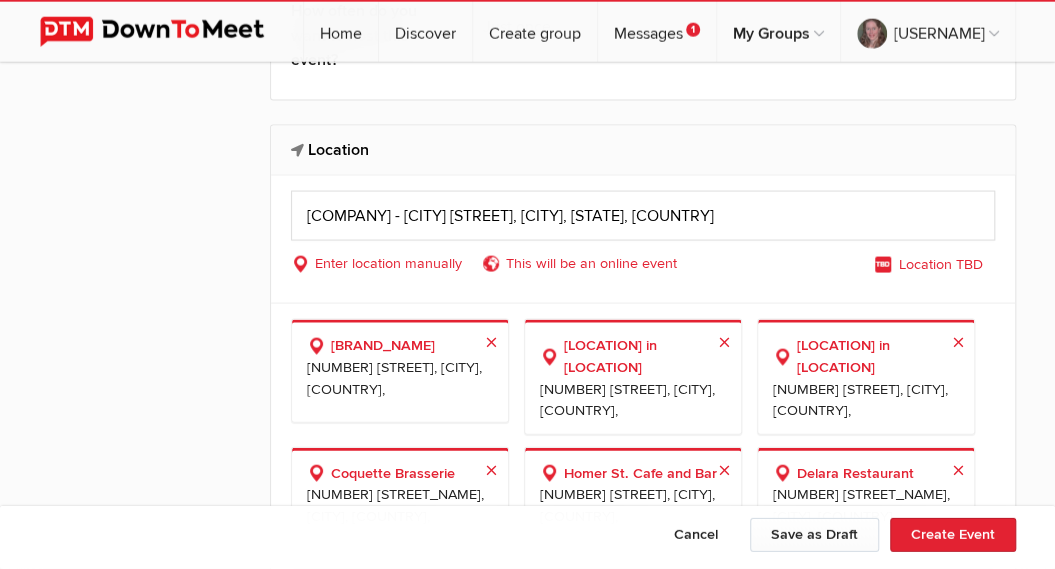 select on "Canada" 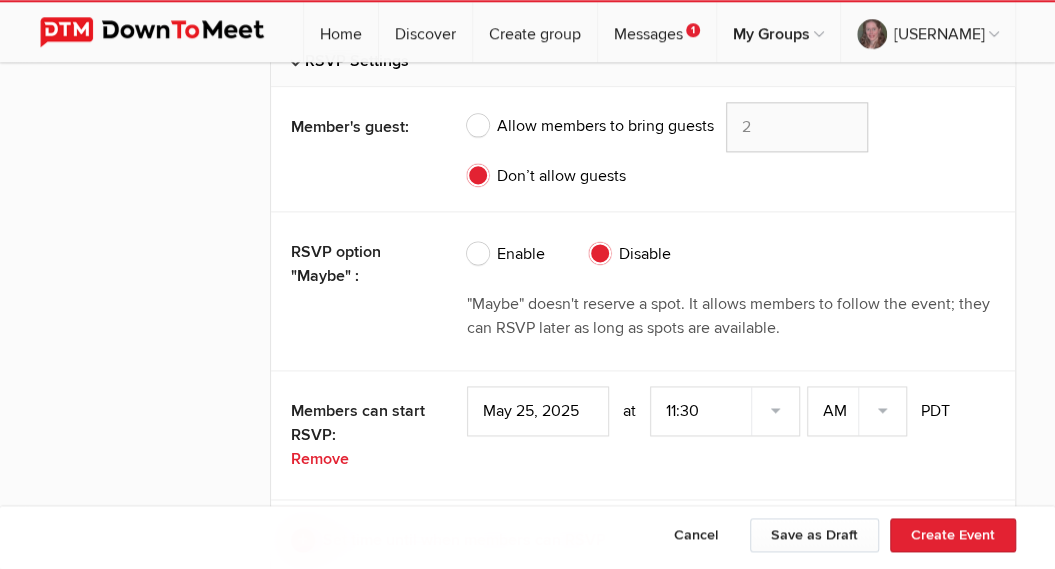 scroll, scrollTop: 4182, scrollLeft: 0, axis: vertical 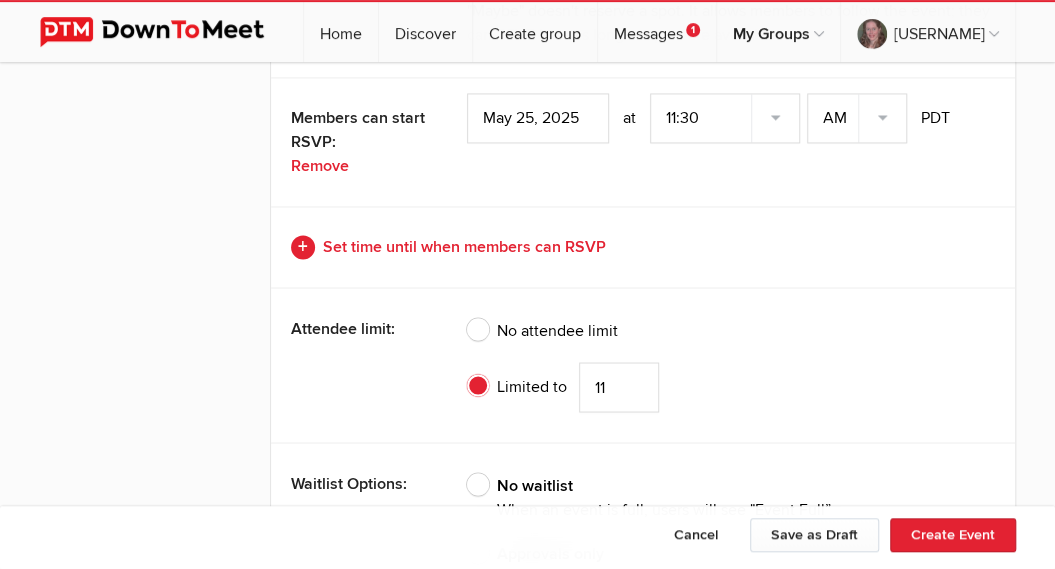 click on "11" 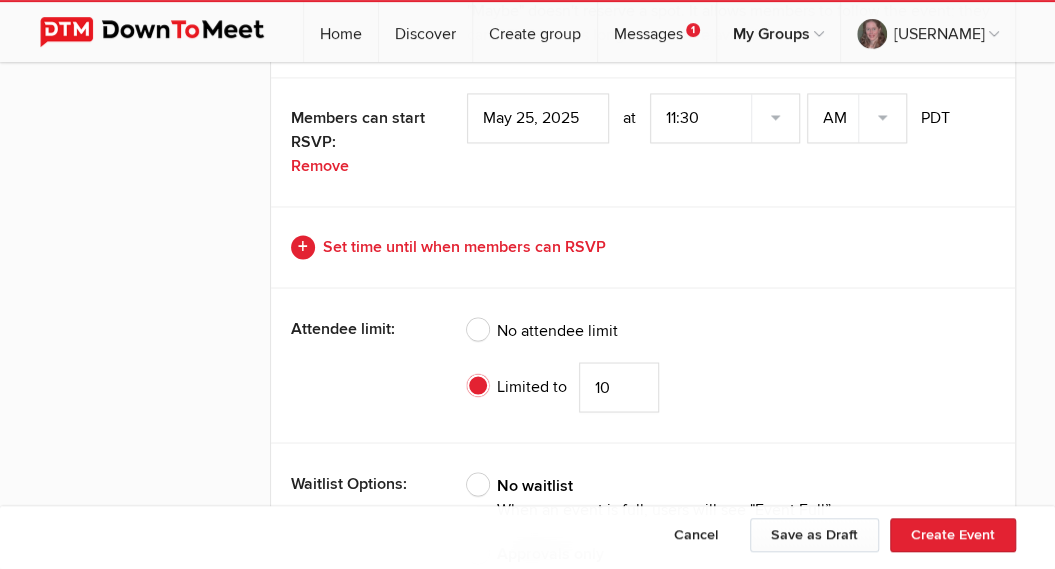 type on "10" 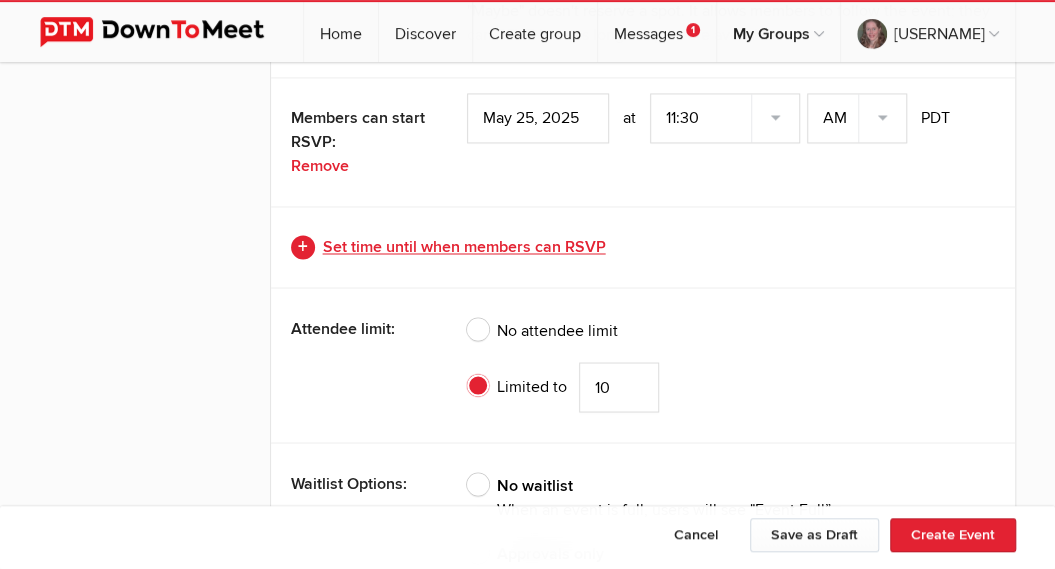 click on "Set time until when members can RSVP" 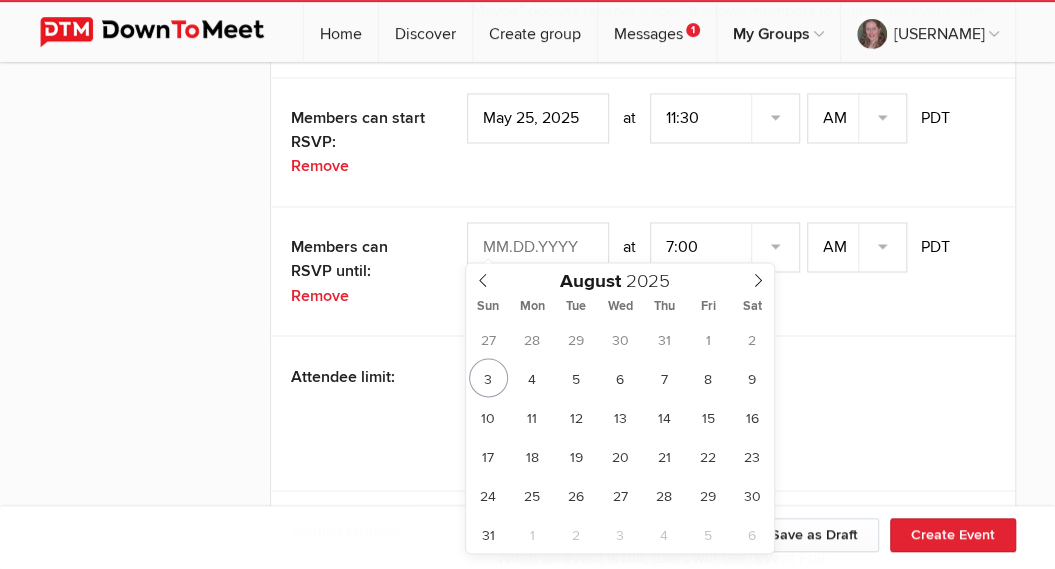 click at bounding box center [538, 247] 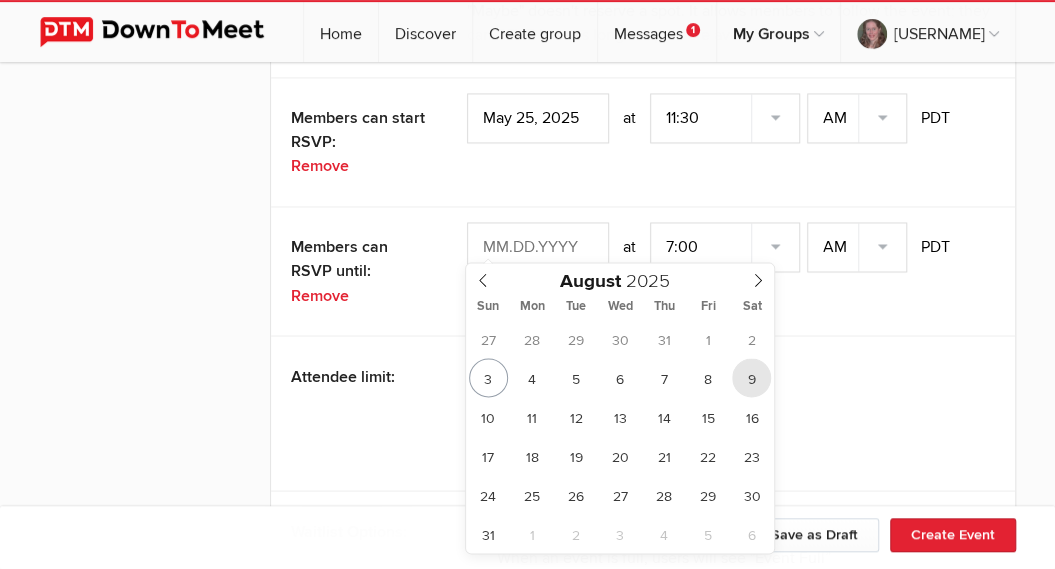 type on "Aug 09, 2025" 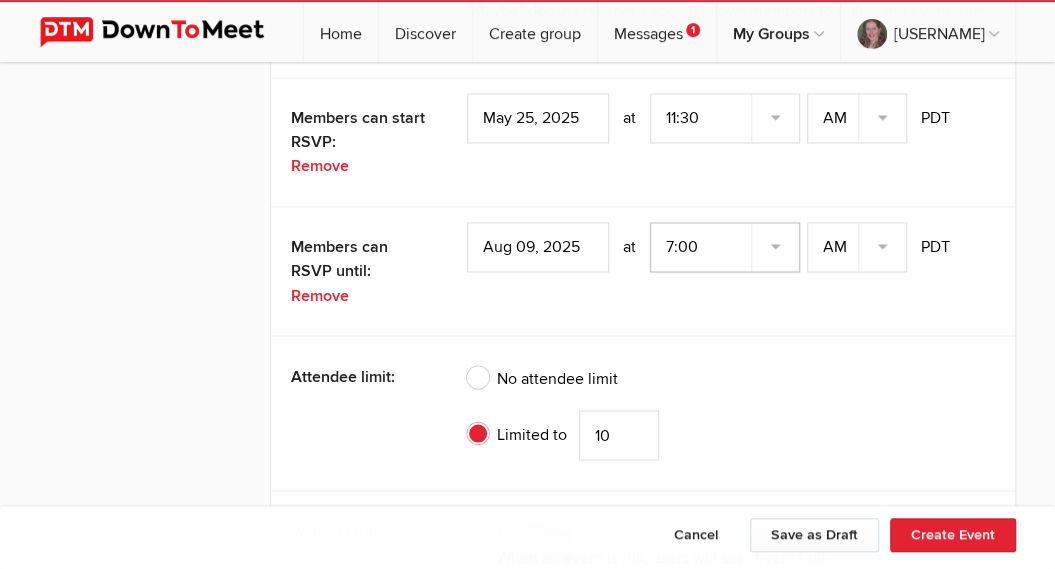 click on "7:00 7:15 7:30 7:45 8:00 8:15 8:30 8:45 9:00 9:15 9:30 9:45 10:00 10:15 10:30 10:45 11:00 11:15 11:30 11:45 12:00 12:15 12:30 12:45 1:00 1:15 1:30 1:45 2:00 2:15 2:30 2:45 3:00 3:15 3:30 3:45 4:00 4:15 4:30 4:45 5:00 5:15 5:30 5:45 6:00 6:15 6:30 6:45" 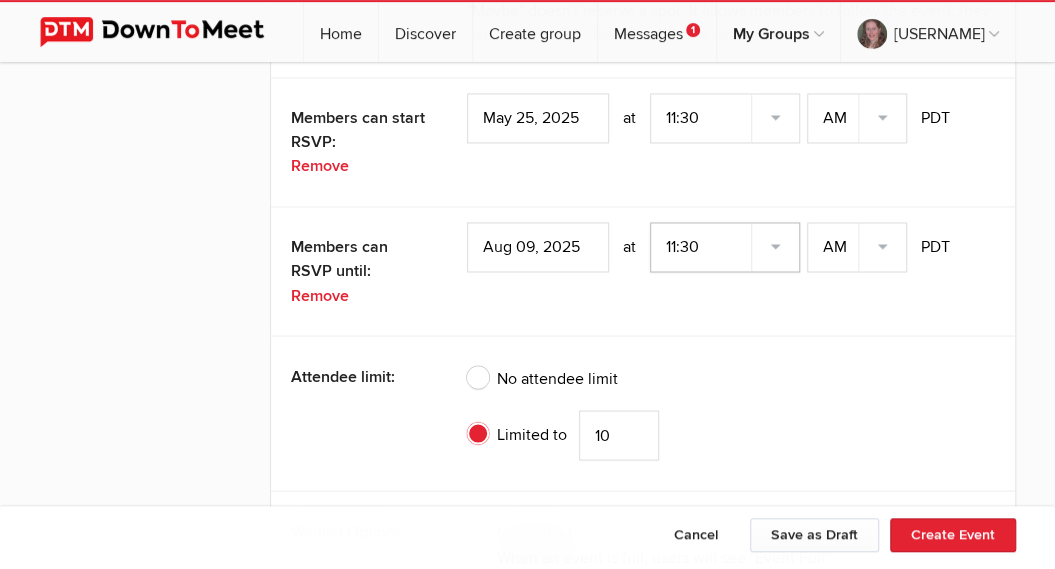 click on "11:30" 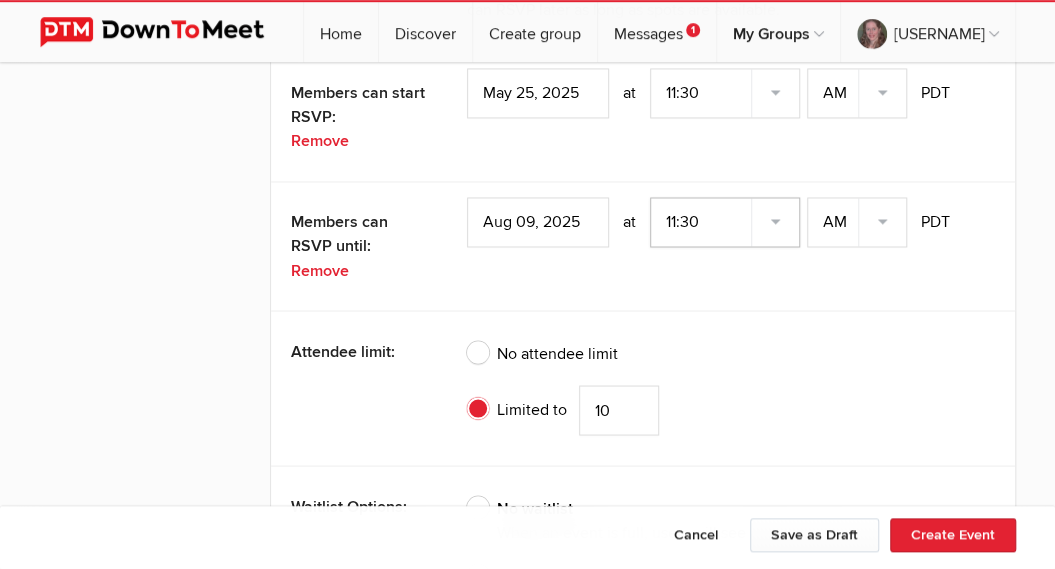 scroll, scrollTop: 4470, scrollLeft: 0, axis: vertical 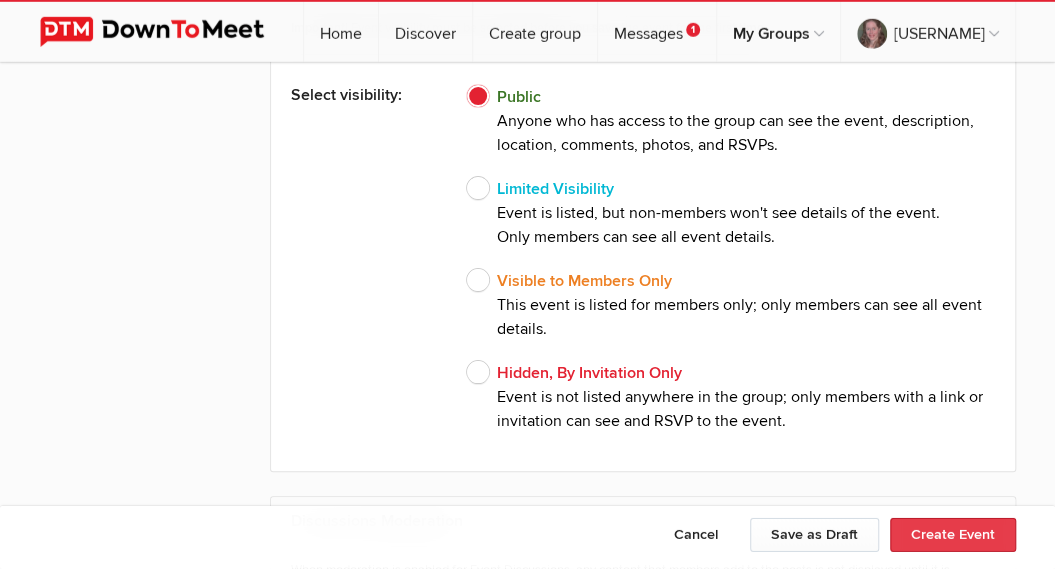 click on "Create Event" 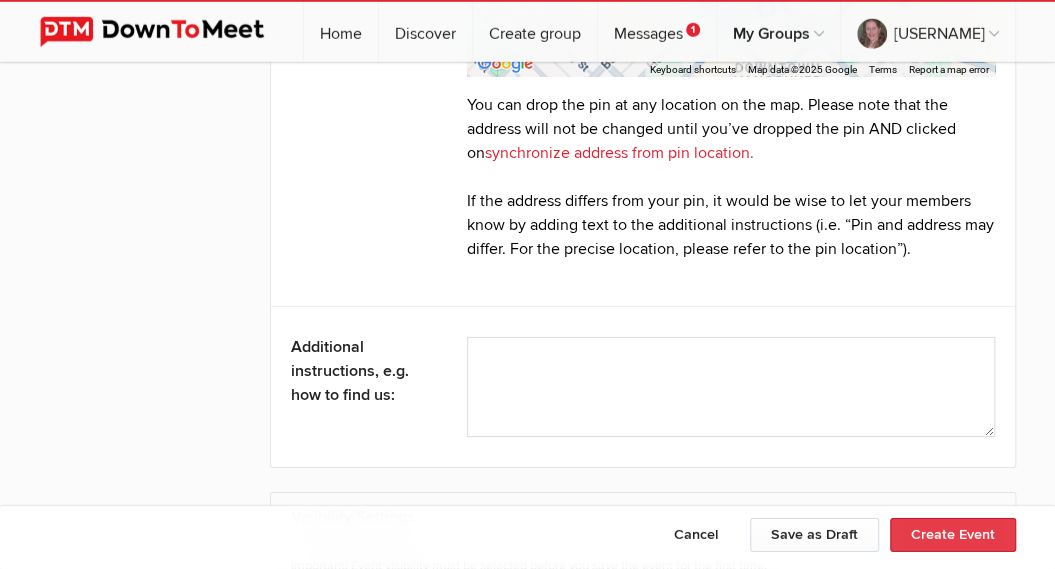 scroll, scrollTop: 1997, scrollLeft: 0, axis: vertical 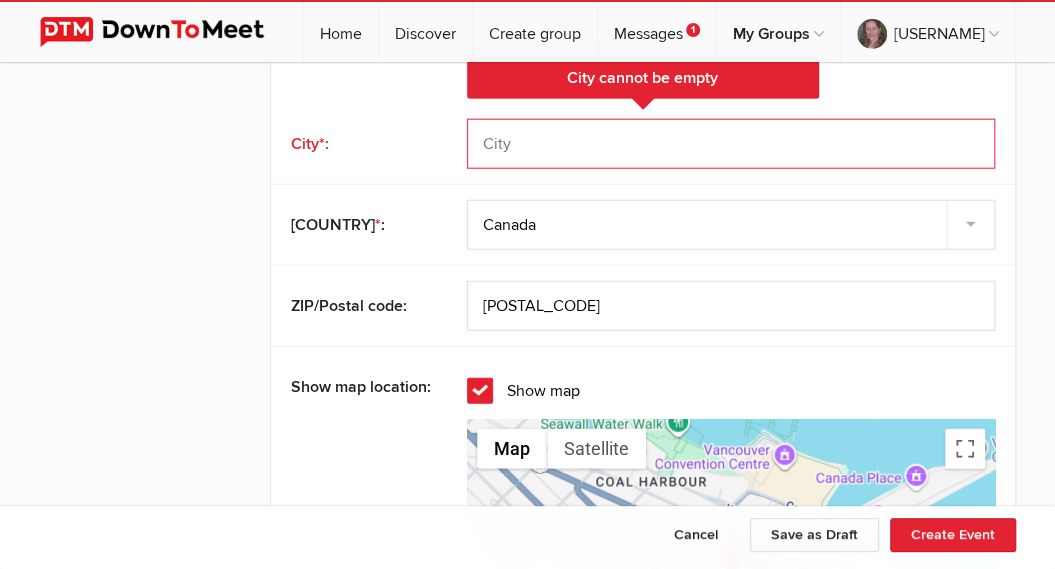 click 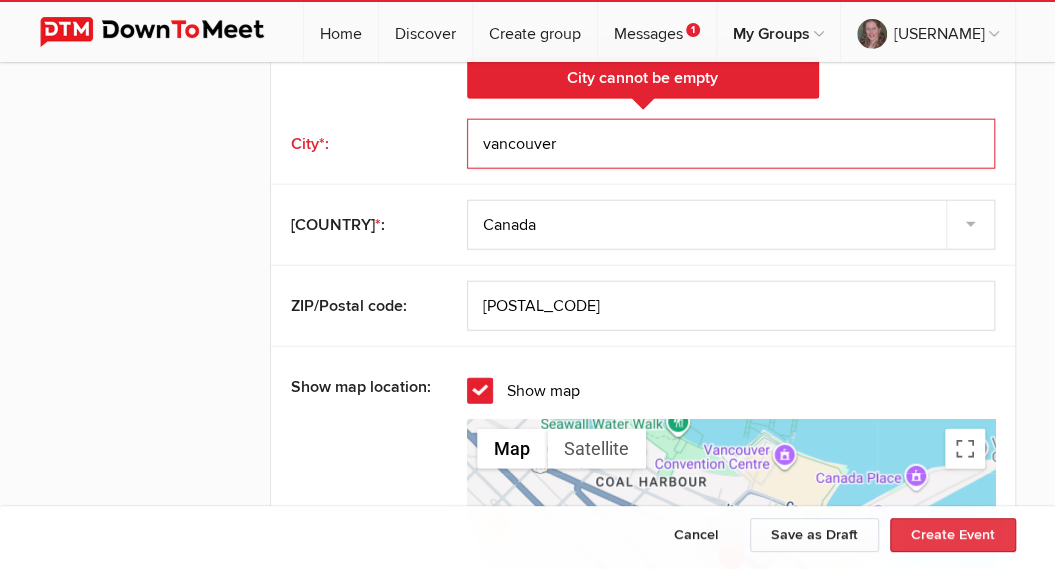 type on "vancouver" 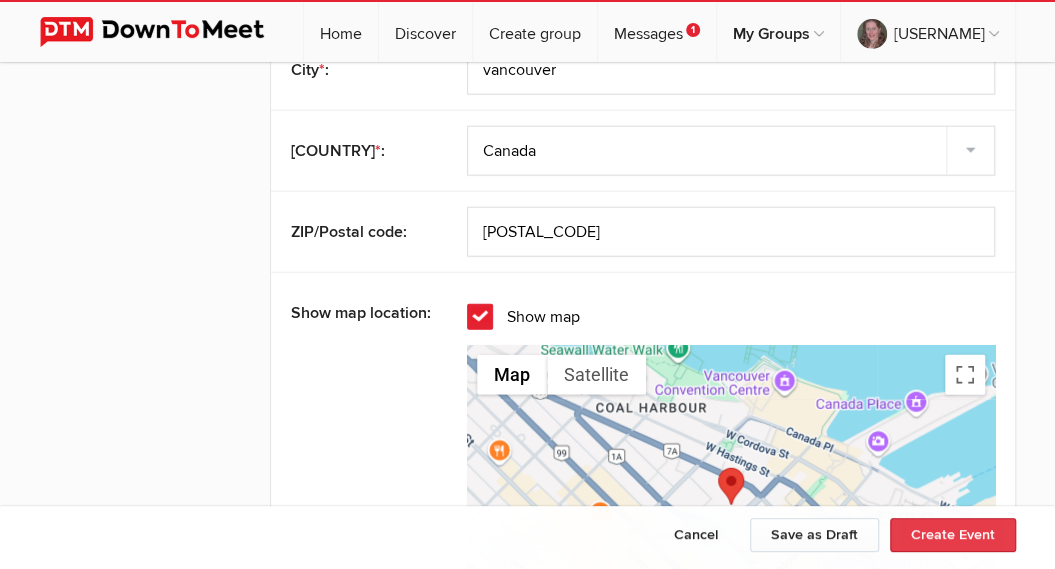 click on "Create Event" 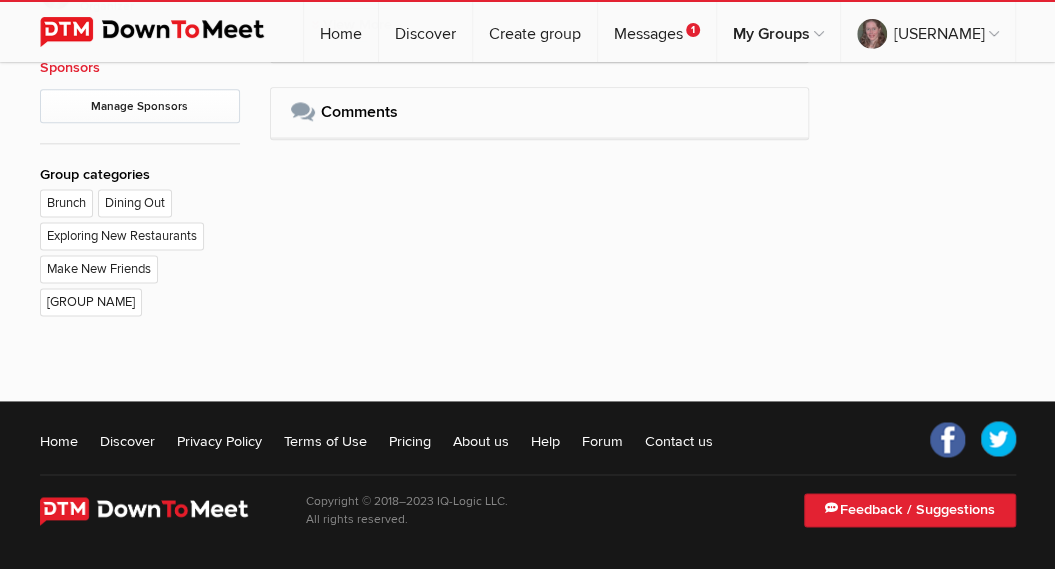 scroll, scrollTop: 0, scrollLeft: 0, axis: both 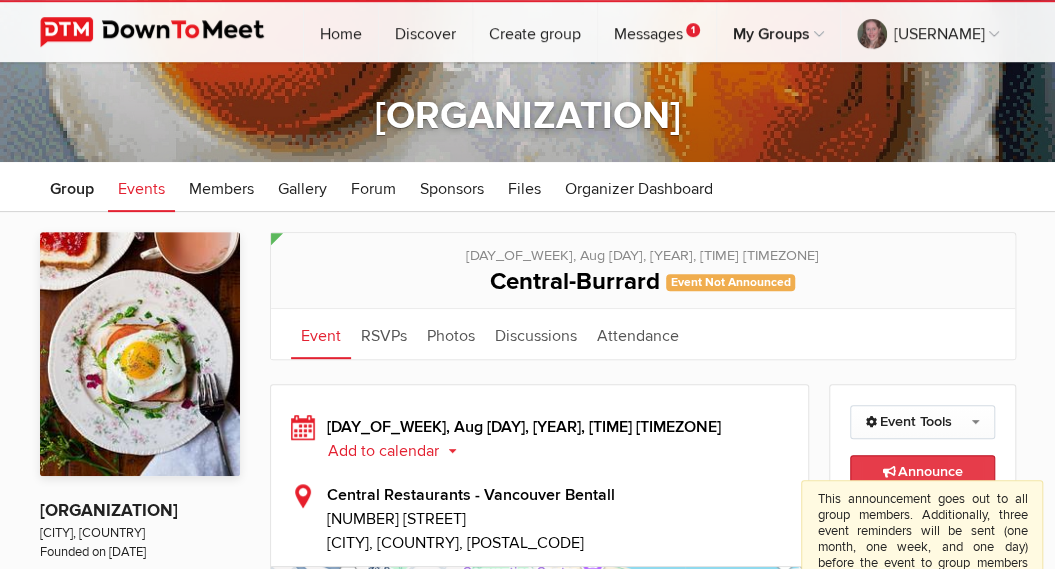 click on "Announce
This announcement goes out to all group members. Additionally, three event reminders will be sent (one month, one week, and one day) before the event to group members who didn't RSVP'd “No."
If the group is new, it's always a good idea to invite people to the group. The invitation buttons are provided for Facebook, Twitter, LinkedIn, email, etc. If you are an existing group organizer, click the "Copy Link" button to copy the link to your old group." 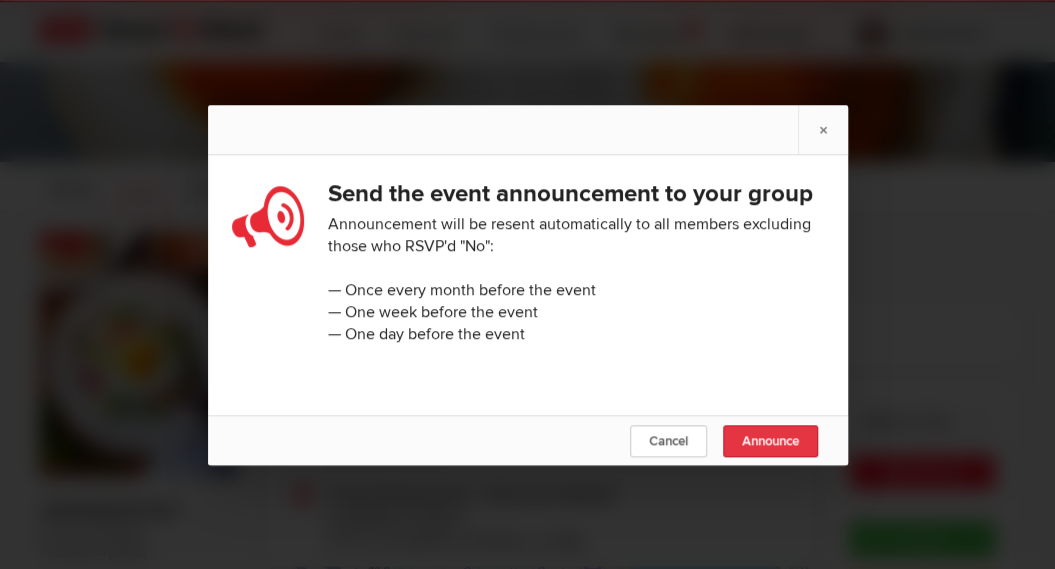 click on "Announce" 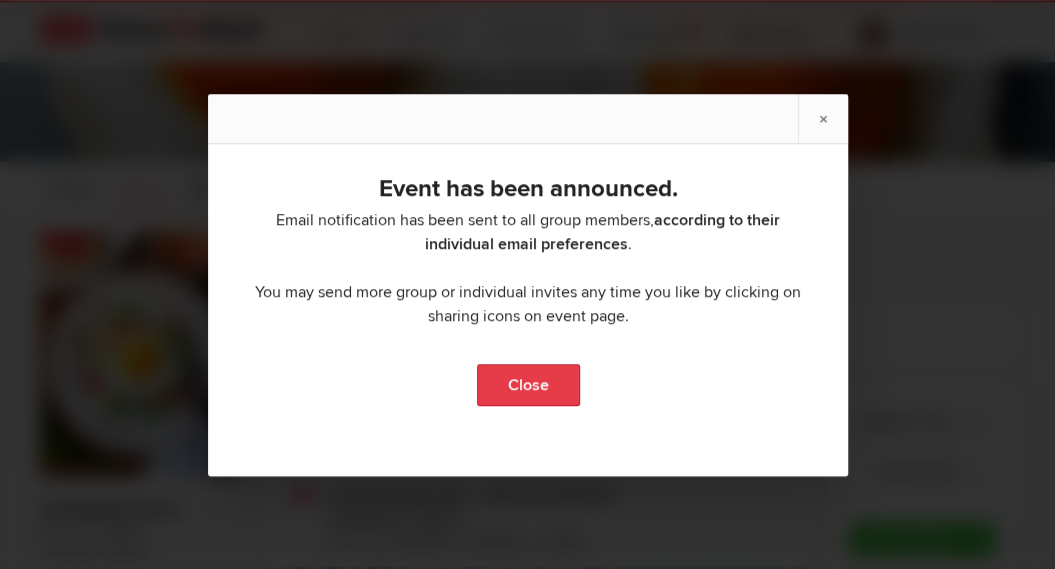 click on "Close" 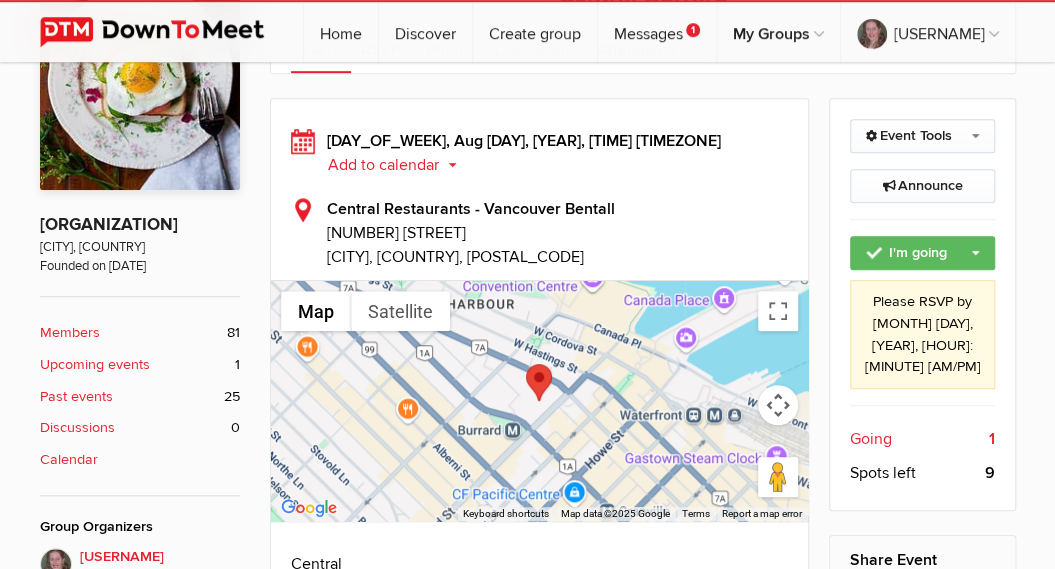 scroll, scrollTop: 442, scrollLeft: 0, axis: vertical 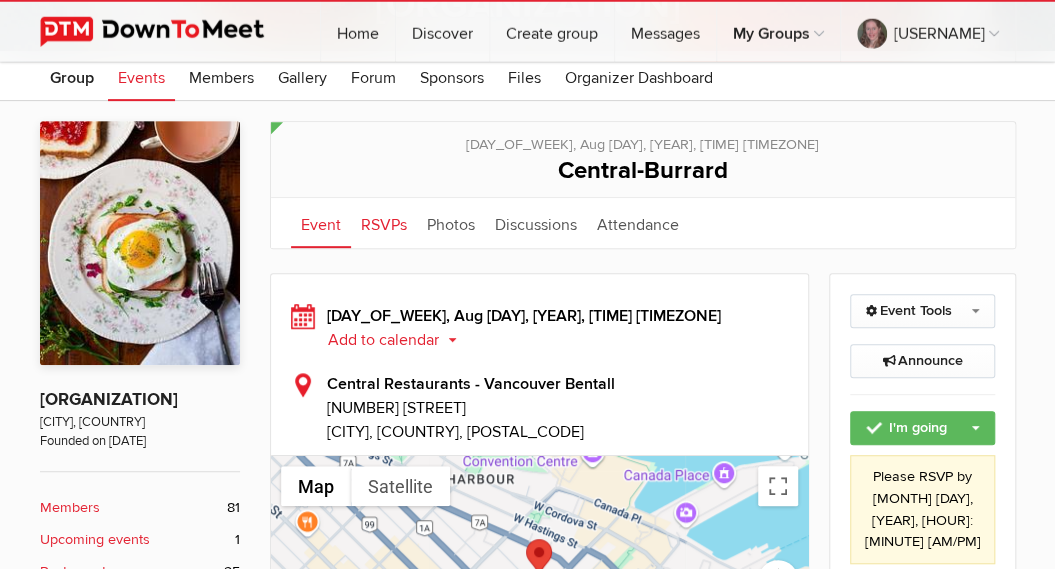 click on "RSVPs" 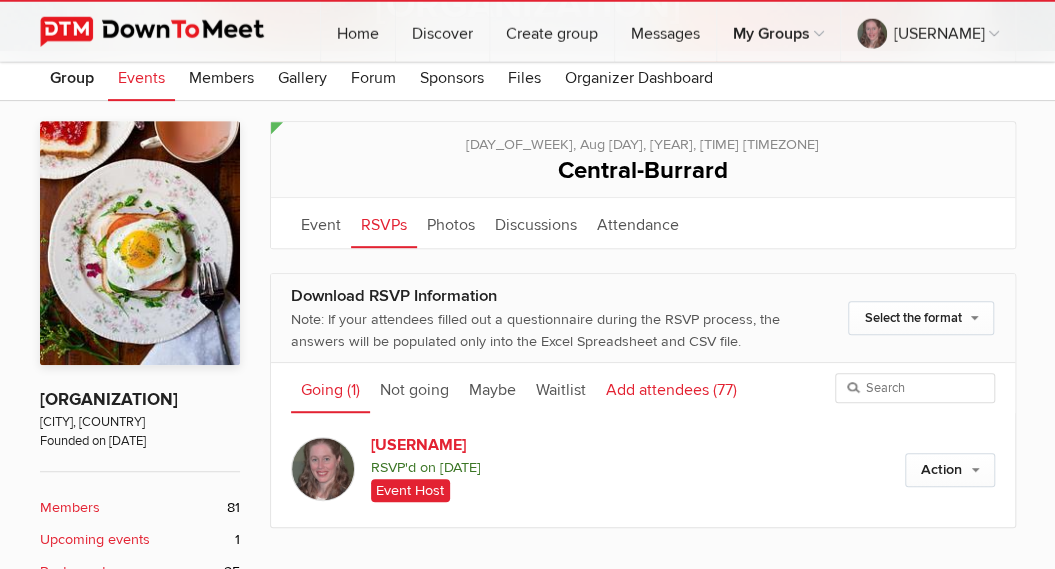 click on "Add attendees
(77)" 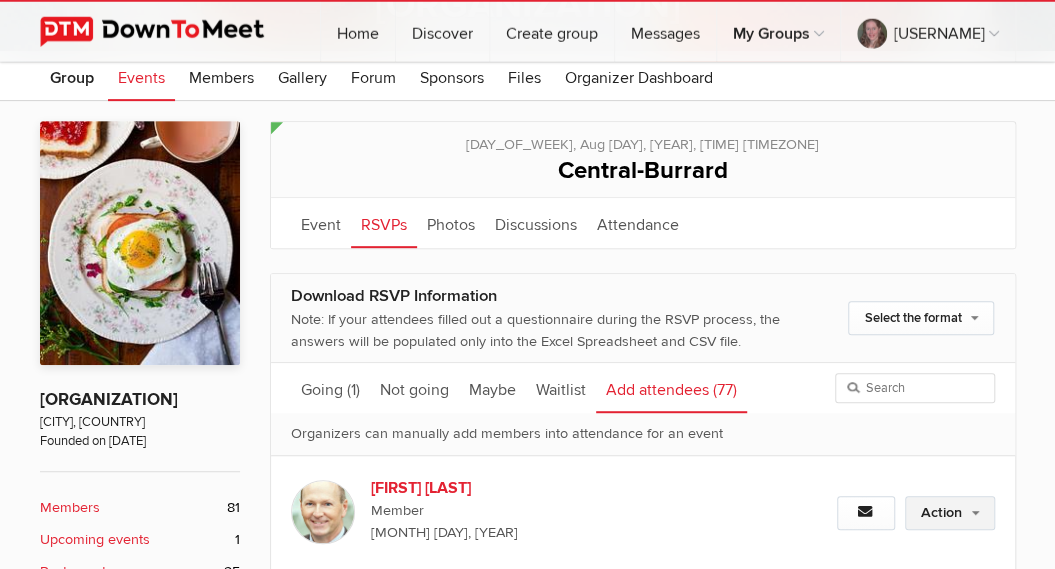 click on "Action" 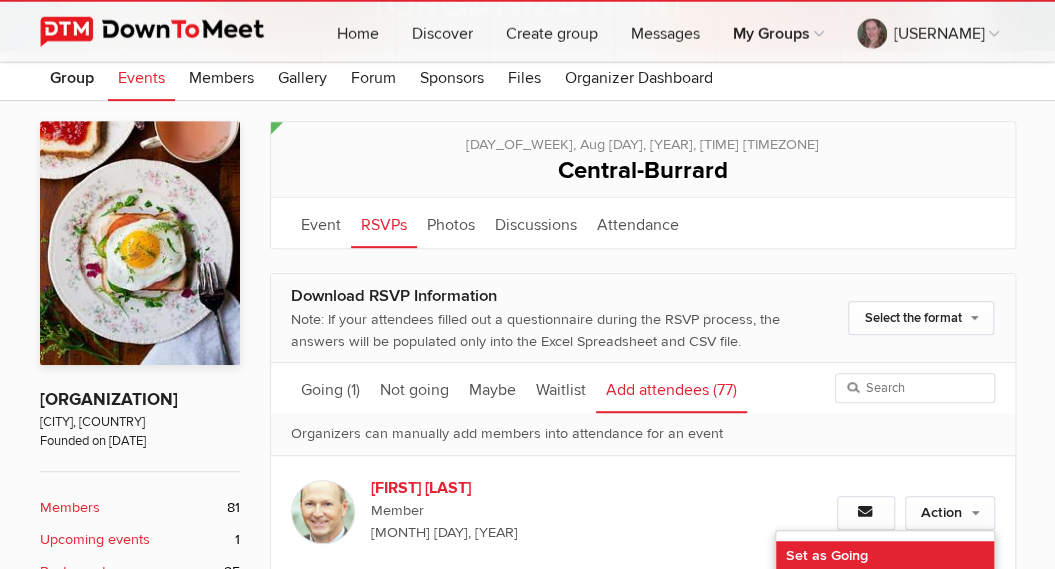 click on "Set as Going" 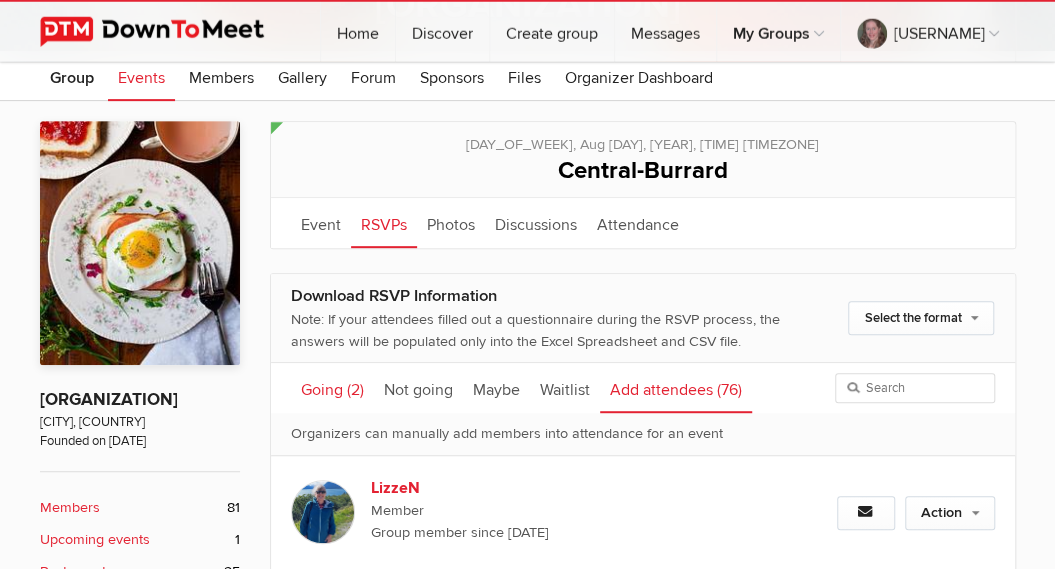 click on "Going
(2)" 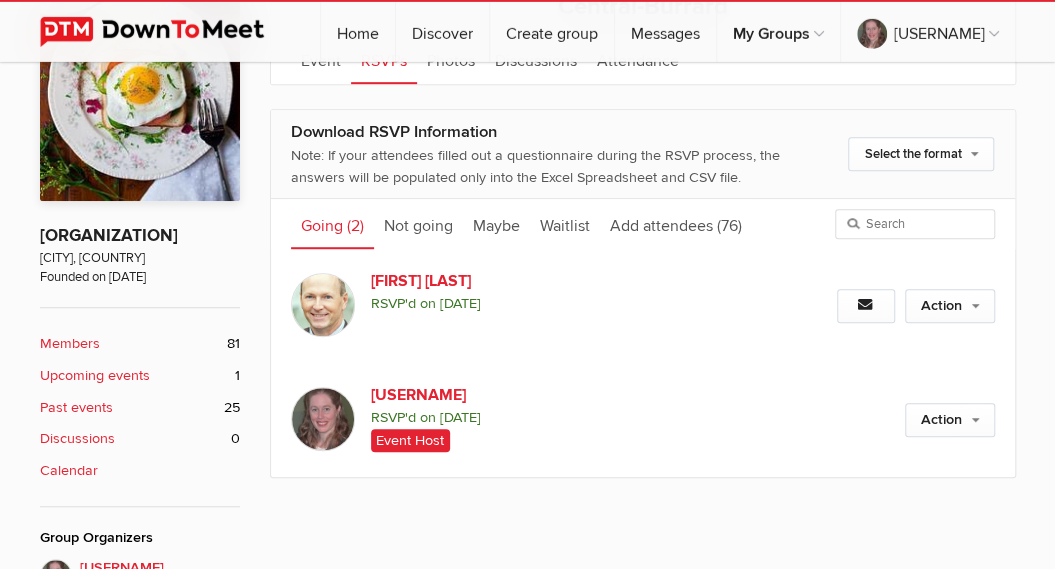 scroll, scrollTop: 464, scrollLeft: 0, axis: vertical 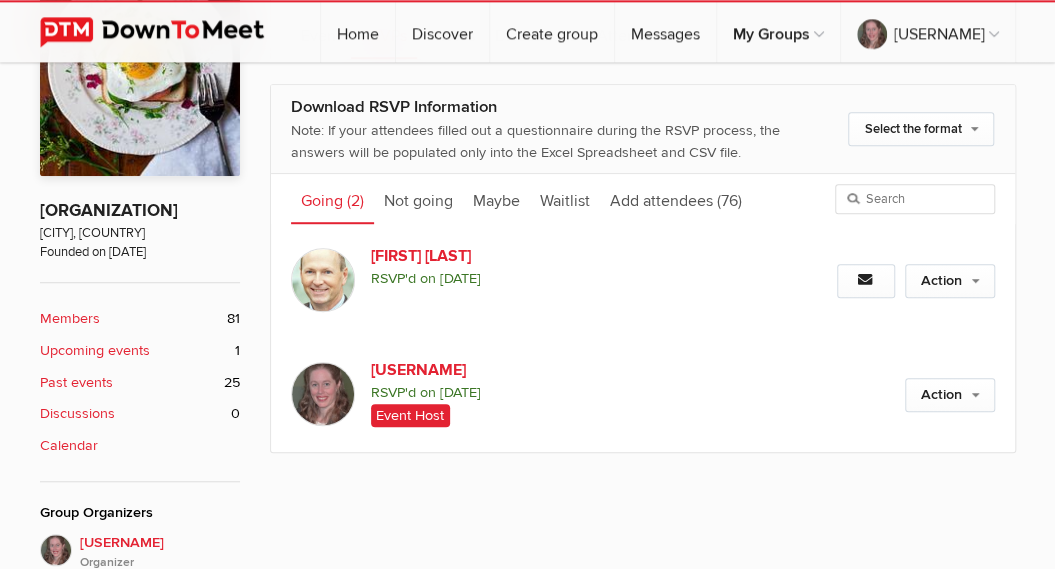 click on "Upcoming events" 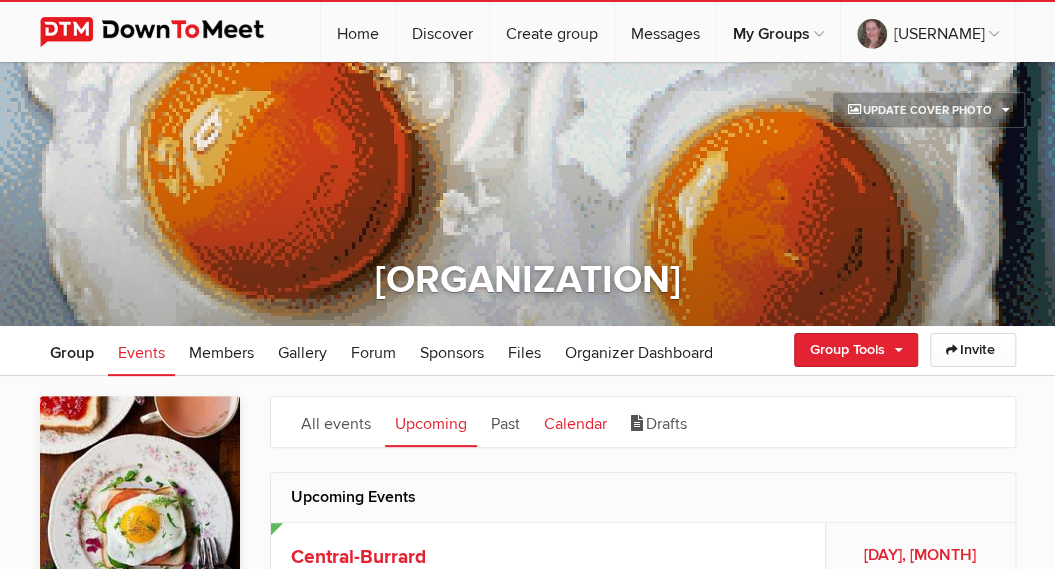 click on "Calendar" 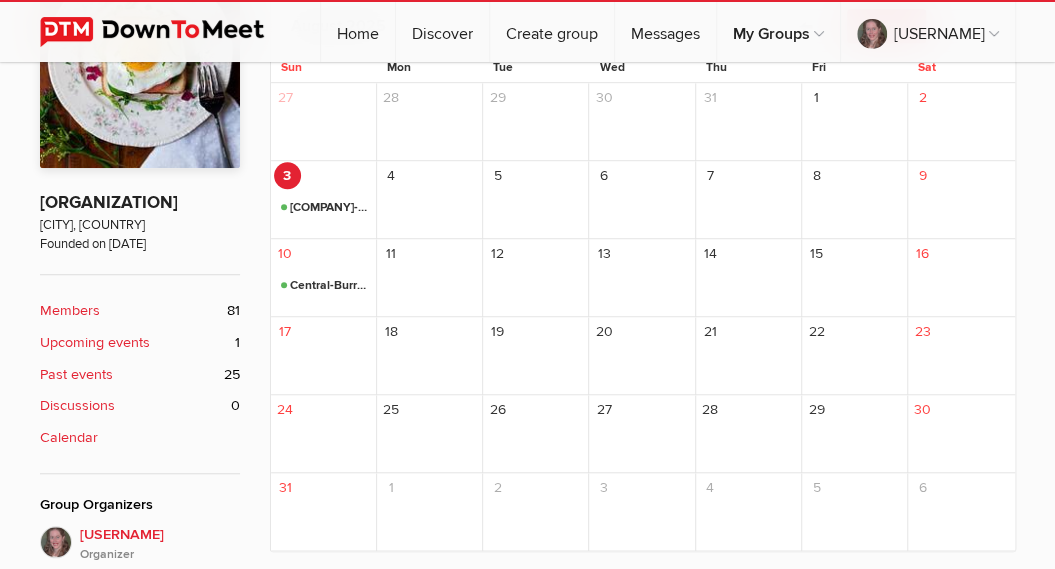 scroll, scrollTop: 945, scrollLeft: 0, axis: vertical 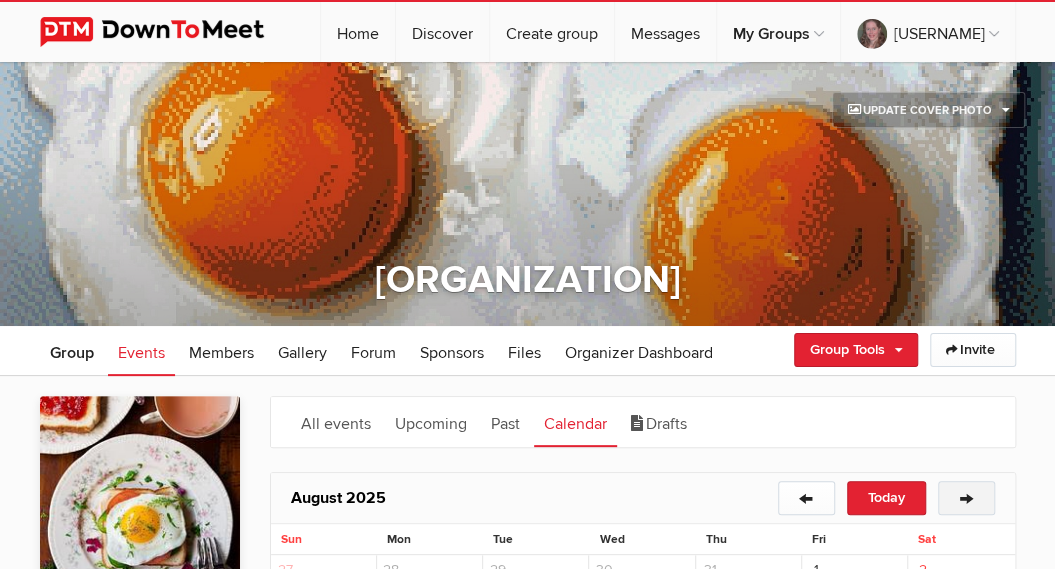click on "→" 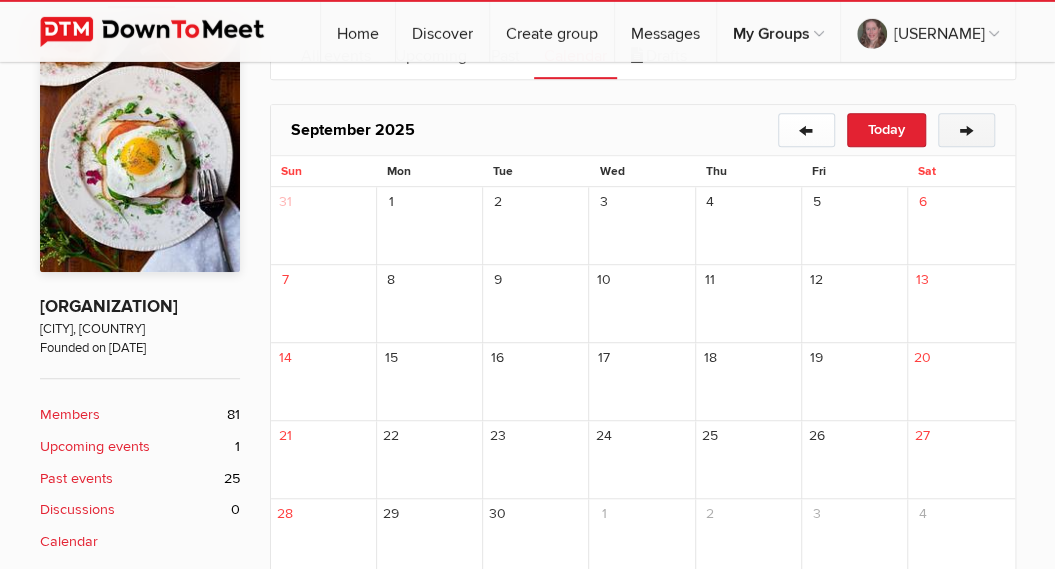 scroll, scrollTop: 376, scrollLeft: 0, axis: vertical 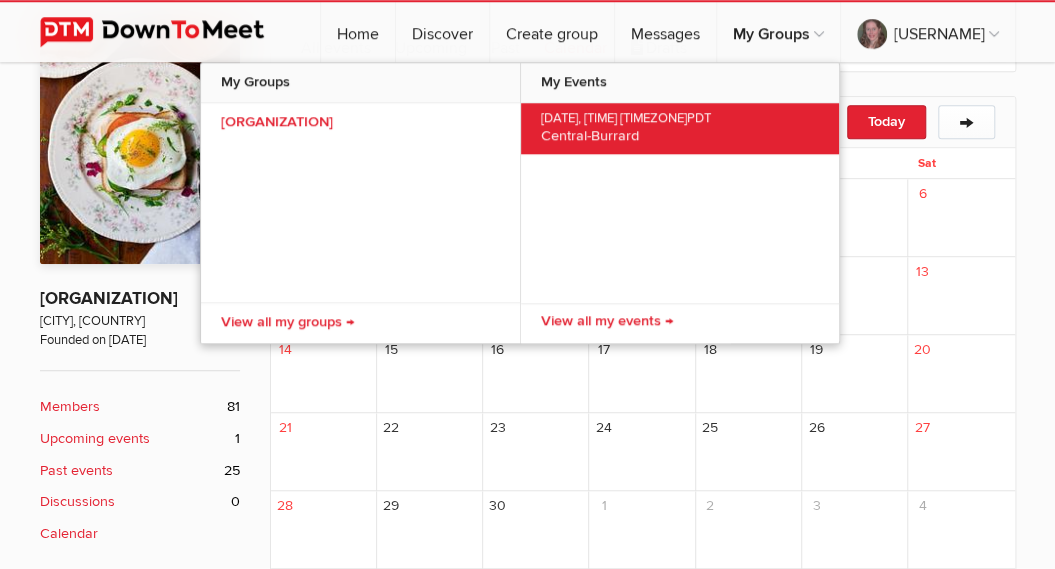 click on "[DATE], [TIME] [TIMEZONE]" 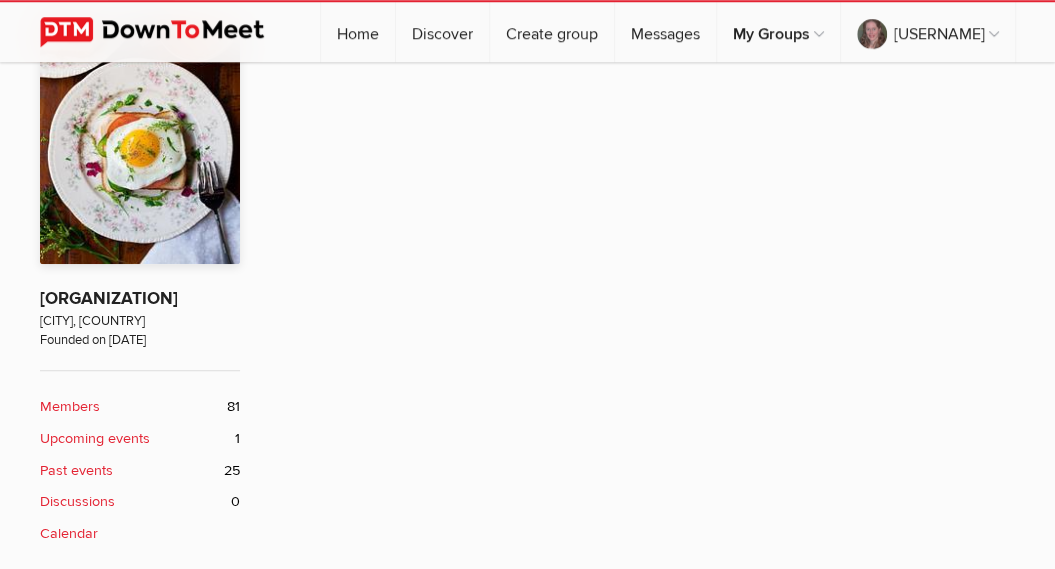 scroll, scrollTop: 0, scrollLeft: 0, axis: both 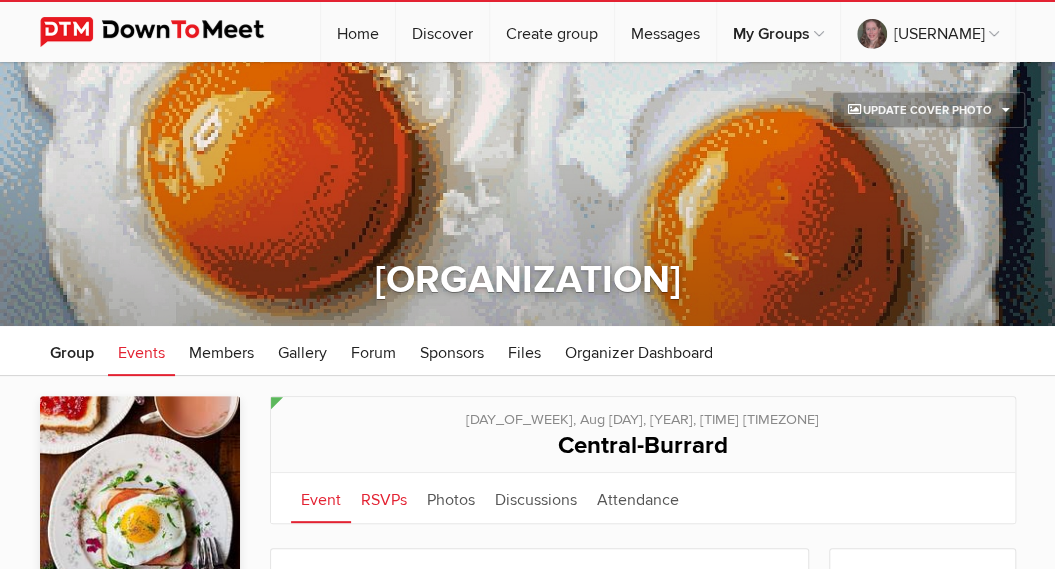 click on "RSVPs" 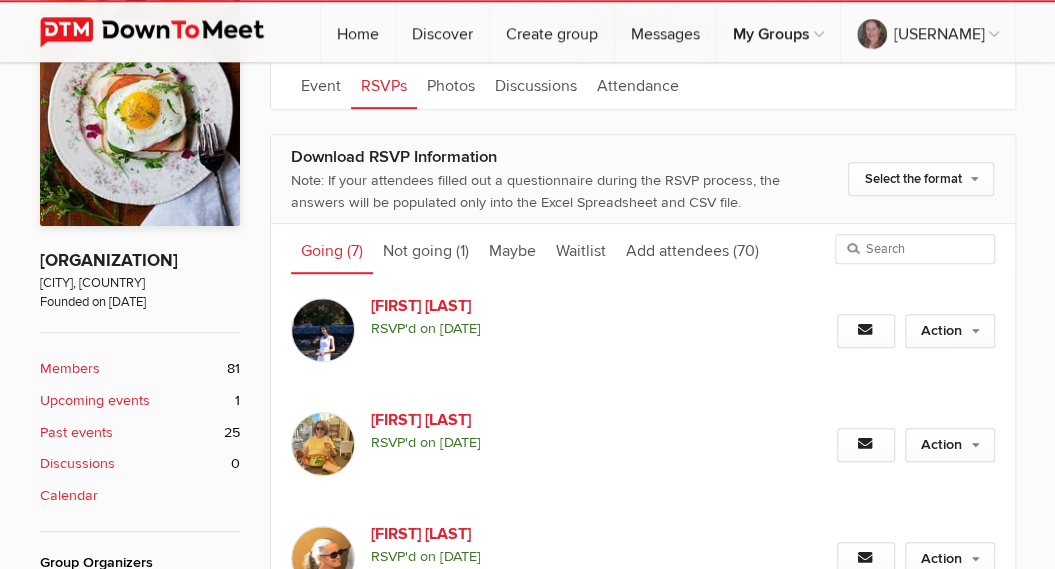 scroll, scrollTop: 416, scrollLeft: 0, axis: vertical 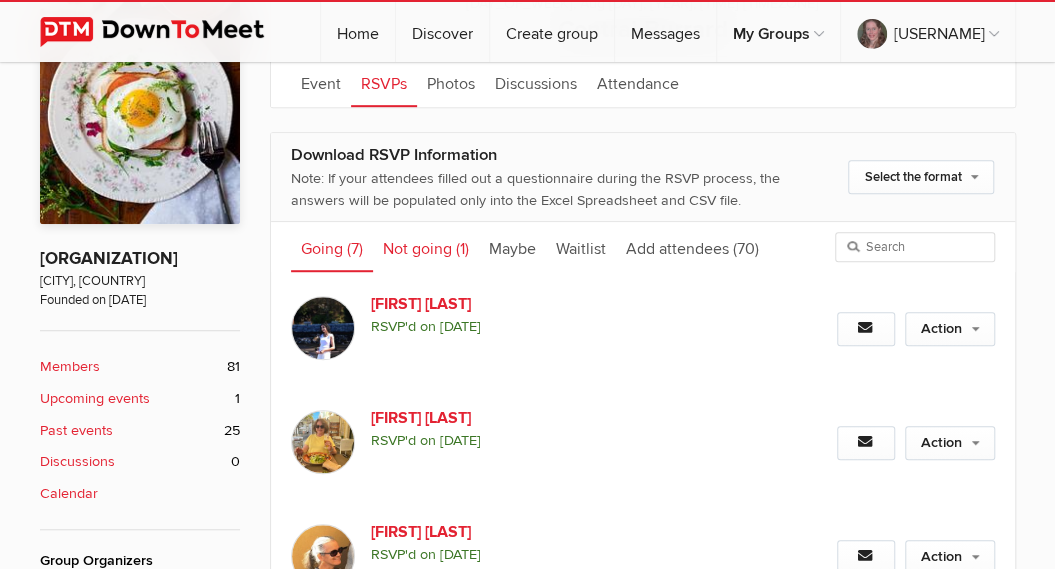 click on "Not going
(1)" 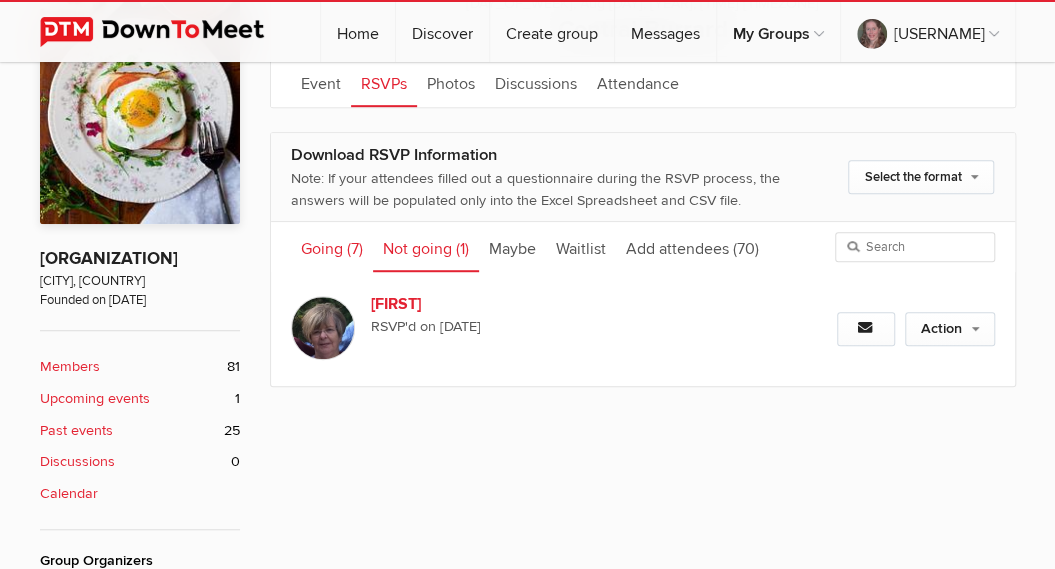 click on "Going
(7)" 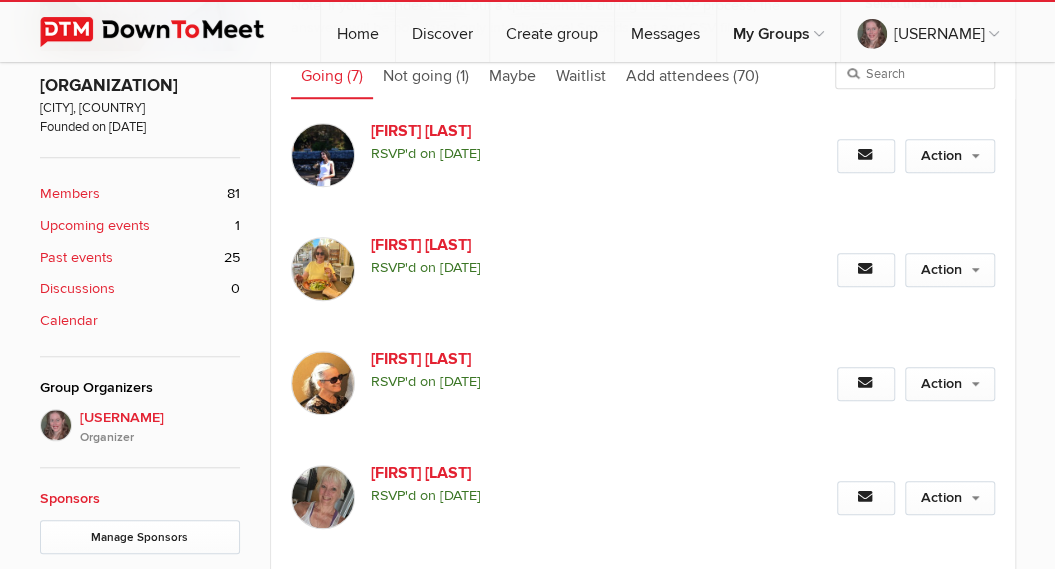 scroll, scrollTop: 537, scrollLeft: 0, axis: vertical 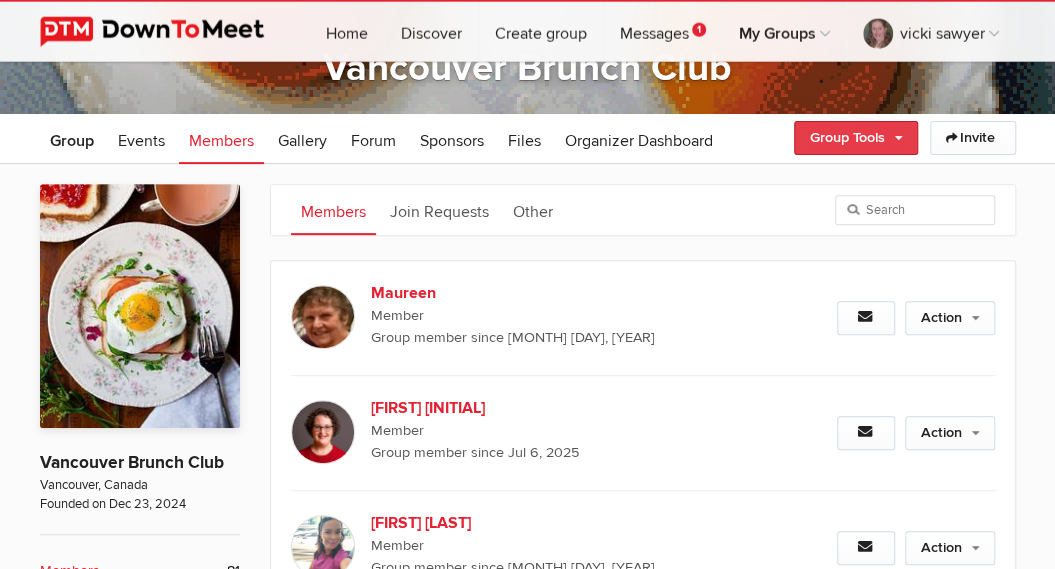 click on "Group Tools" 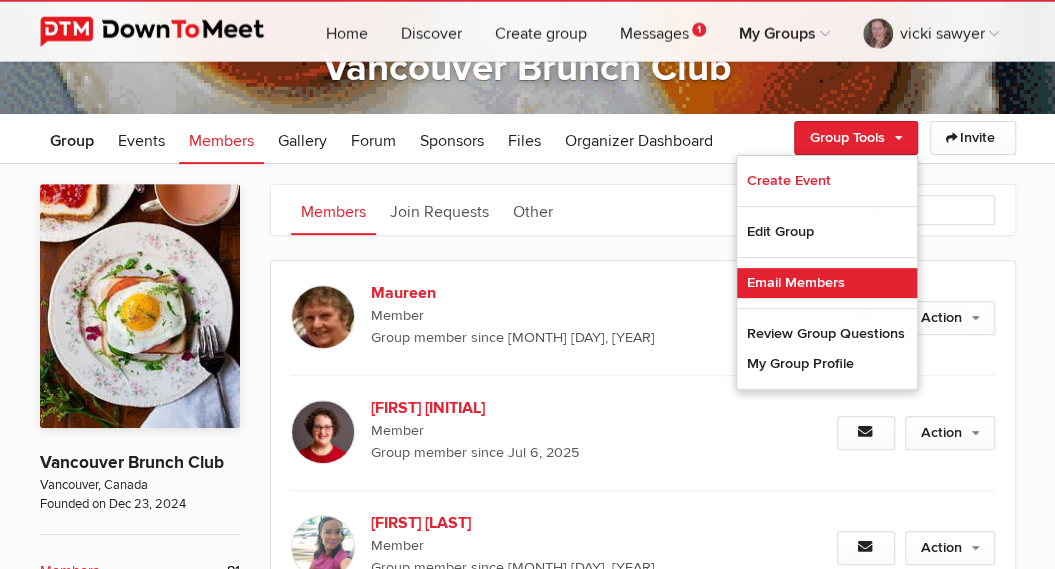 click on "Email Members" 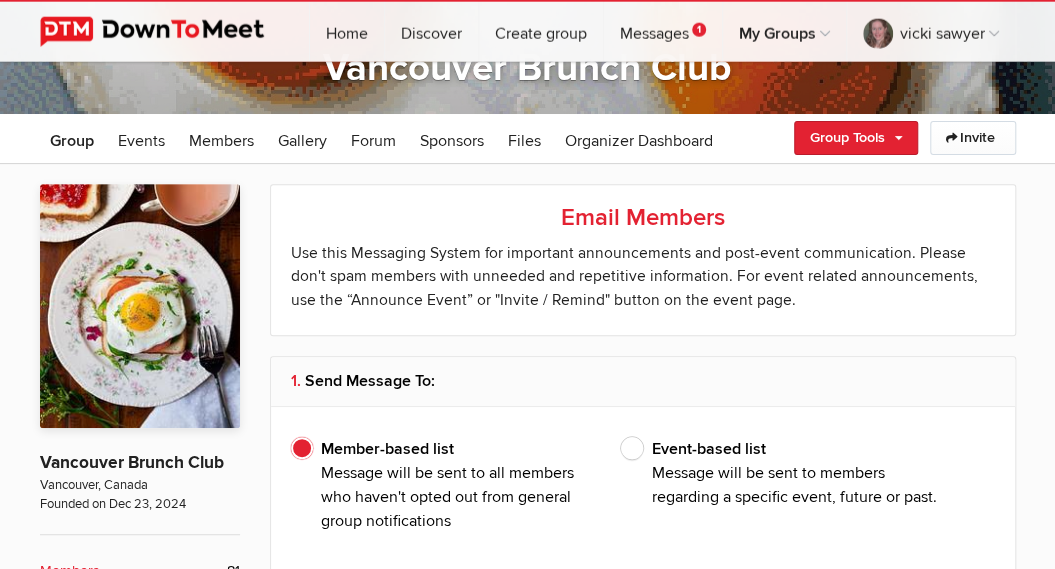 type on "vicki sawyer" 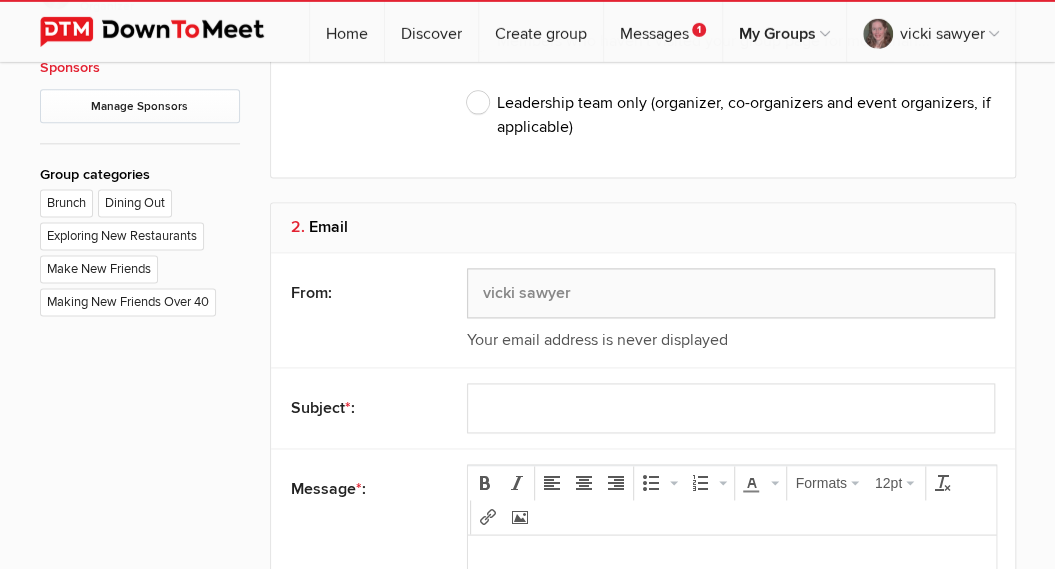 scroll, scrollTop: 1022, scrollLeft: 0, axis: vertical 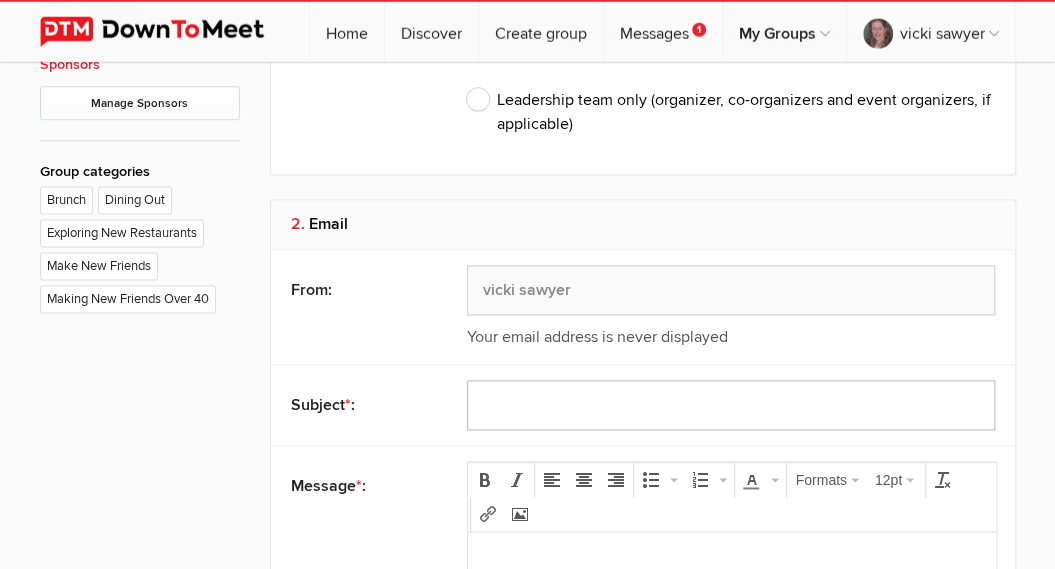 click 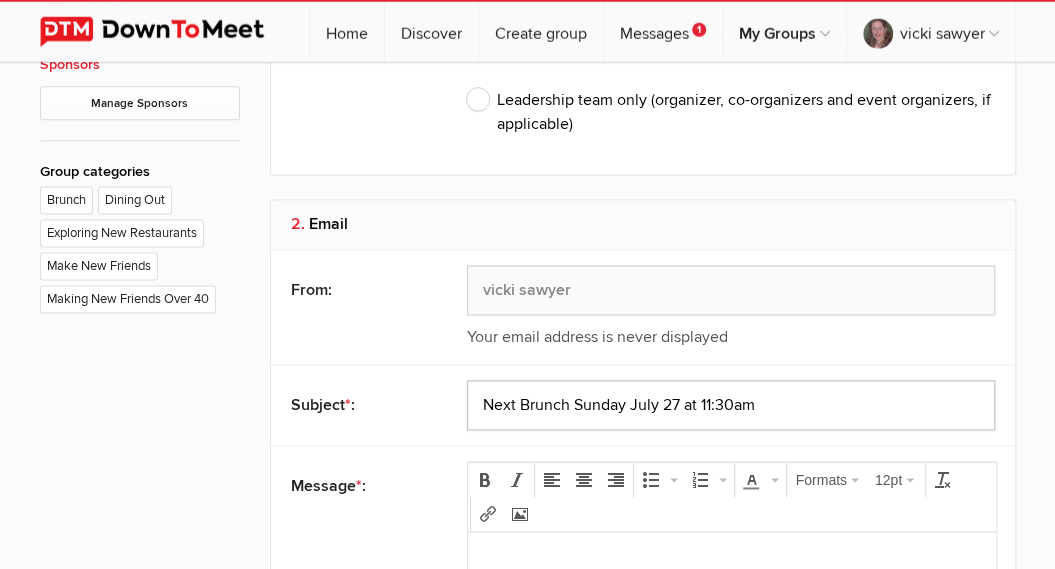 click on "Next Brunch Sunday July 27 at 11:30am" 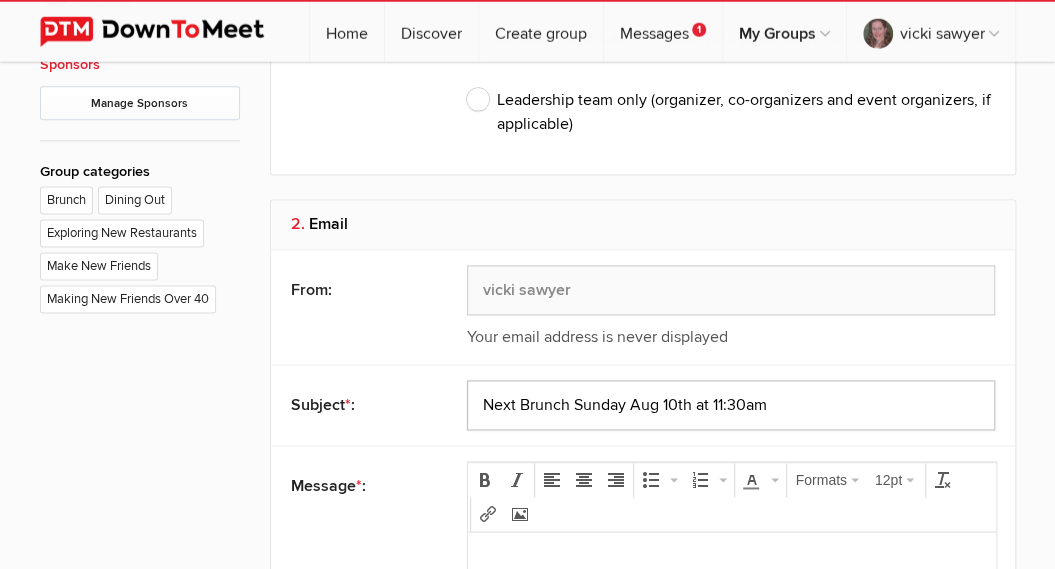 type on "Next Brunch Sunday Aug 10th at 11:30am" 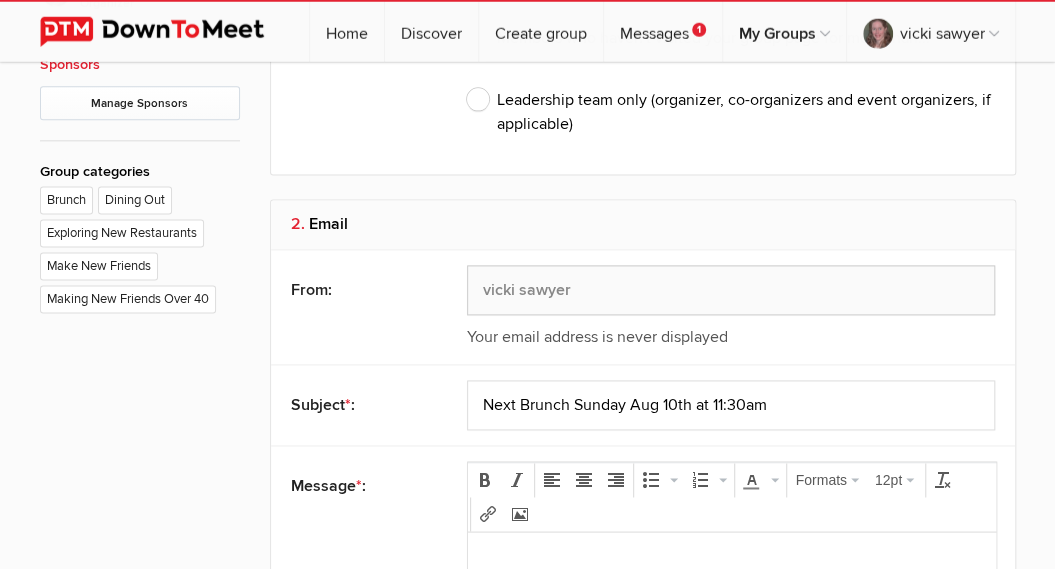 click at bounding box center (731, 589) 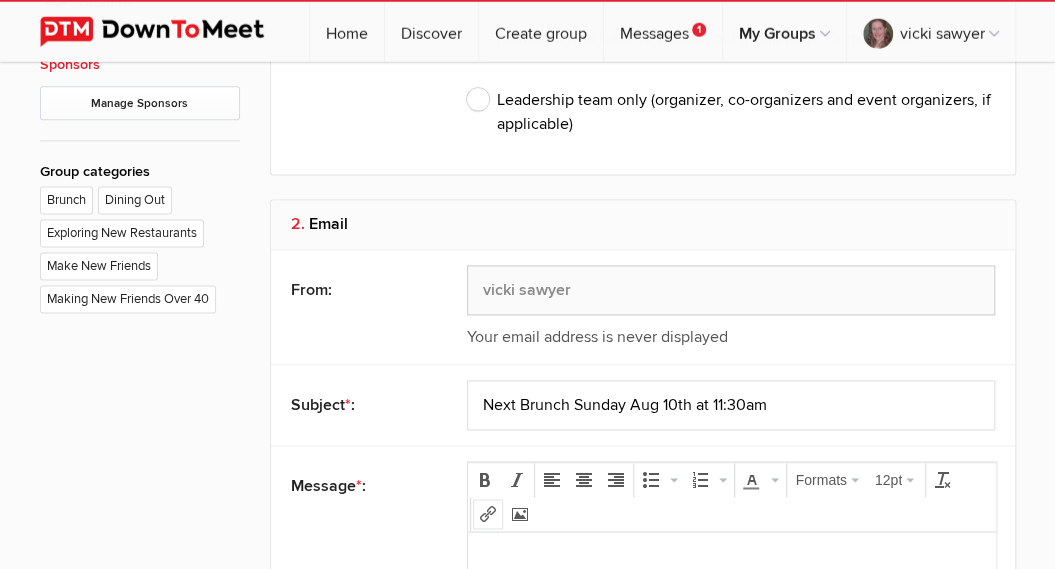 click at bounding box center (488, 515) 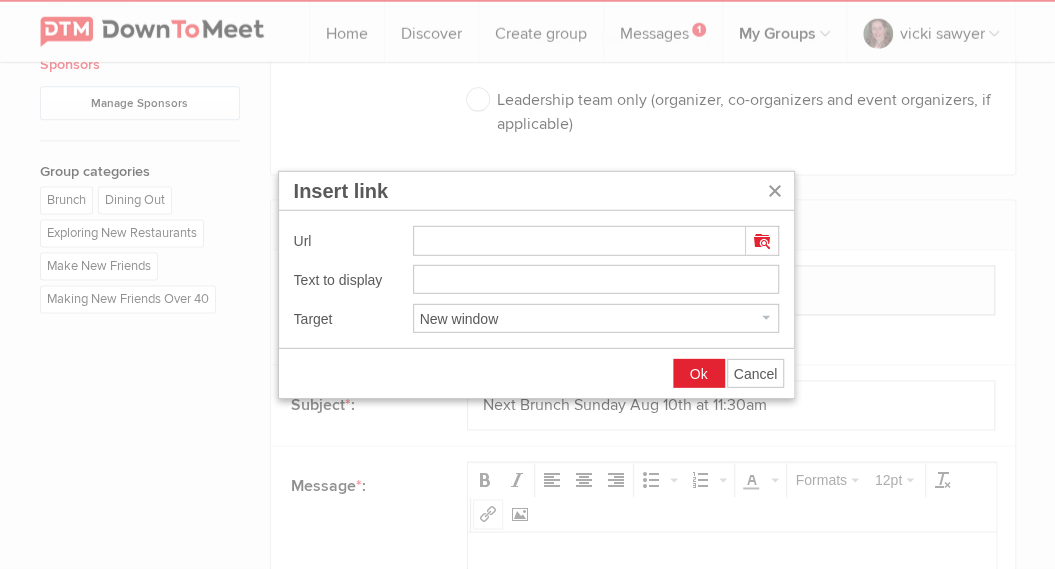 type on "https://www.downtomeet.com/Vancouver-Brunch-Club/Central-Burrard-6751789" 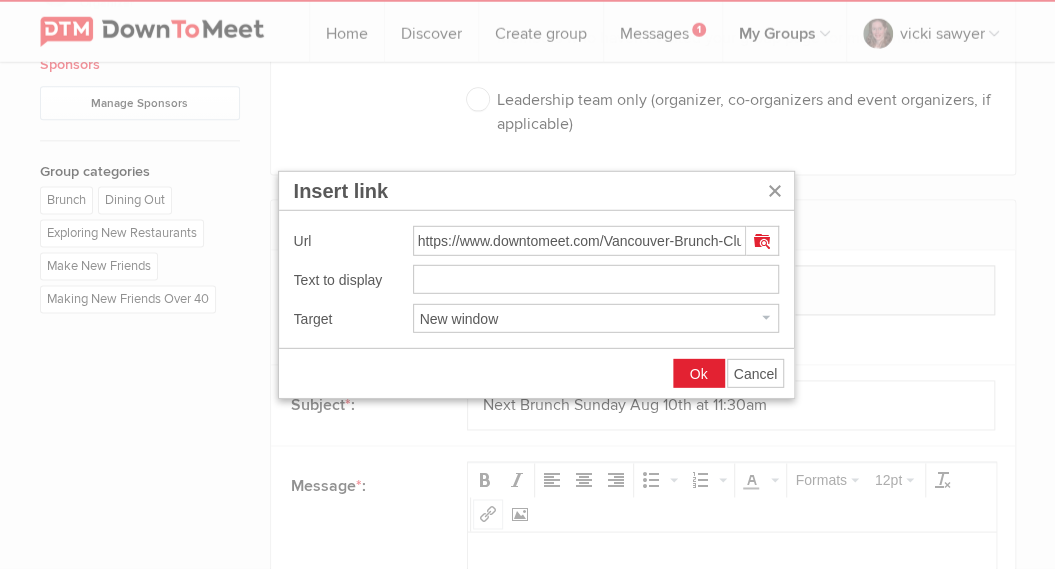 type on "https://www.downtomeet.com/Vancouver-Brunch-Club/Central-Burrard-6751789" 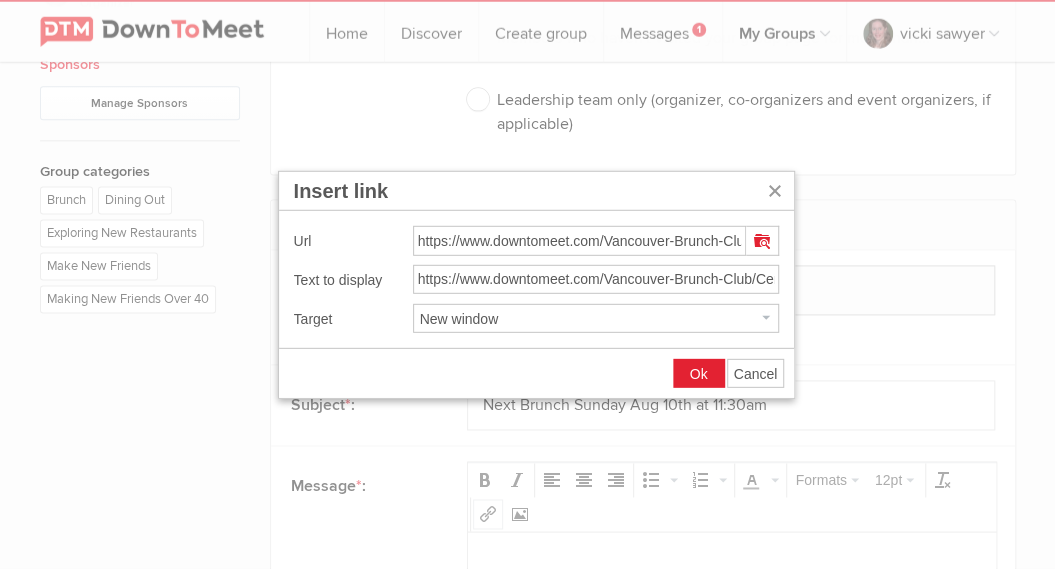 scroll, scrollTop: 0, scrollLeft: 170, axis: horizontal 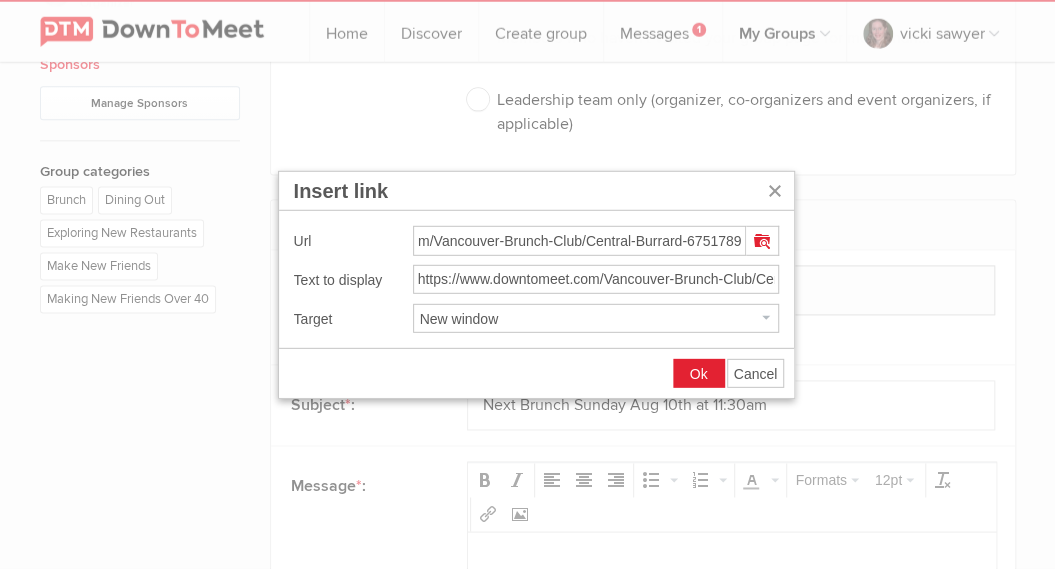 click on "Ok" at bounding box center (699, 374) 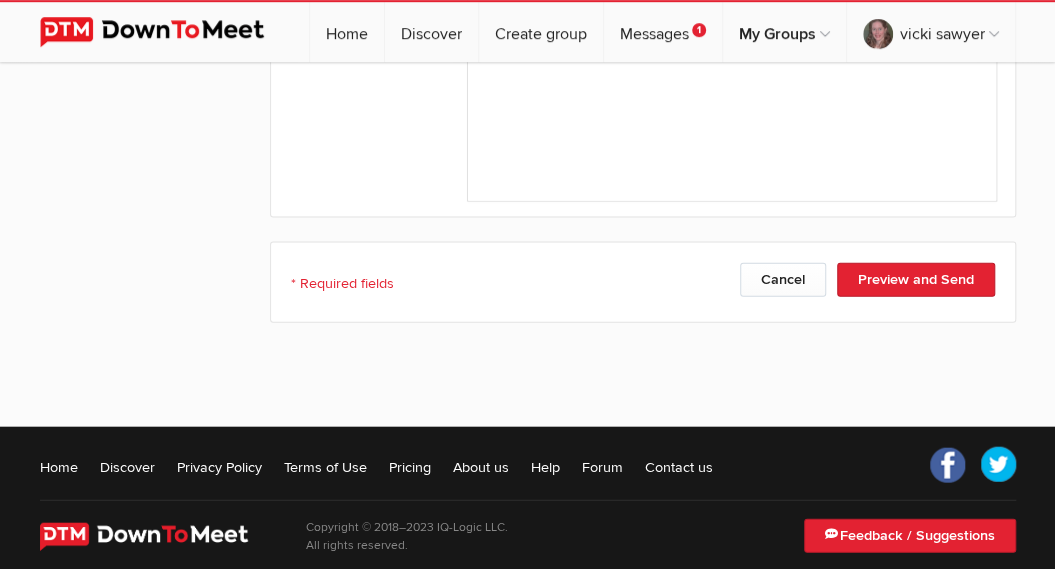 scroll, scrollTop: 1726, scrollLeft: 0, axis: vertical 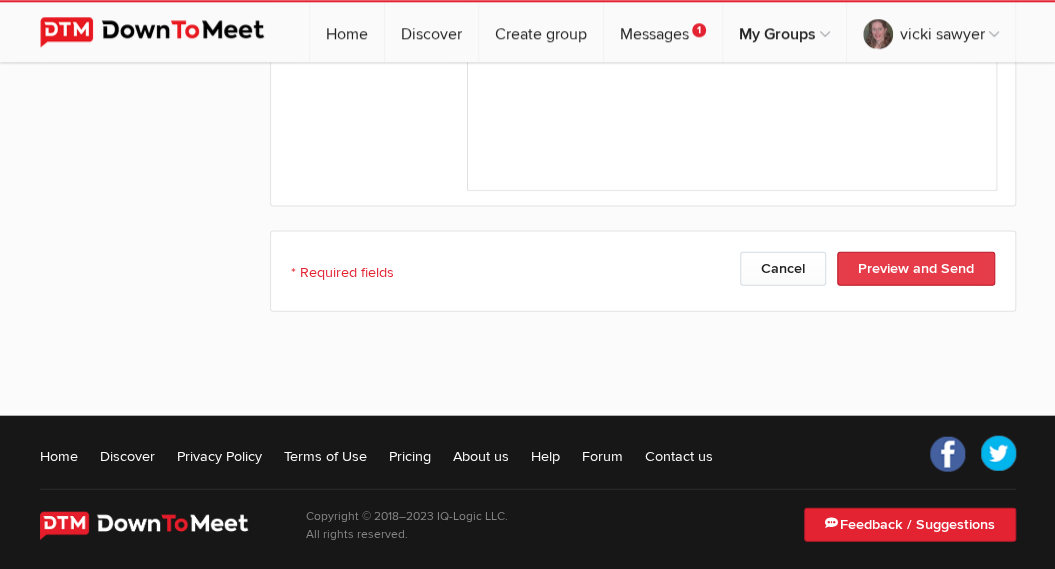 click on "Preview and Send" 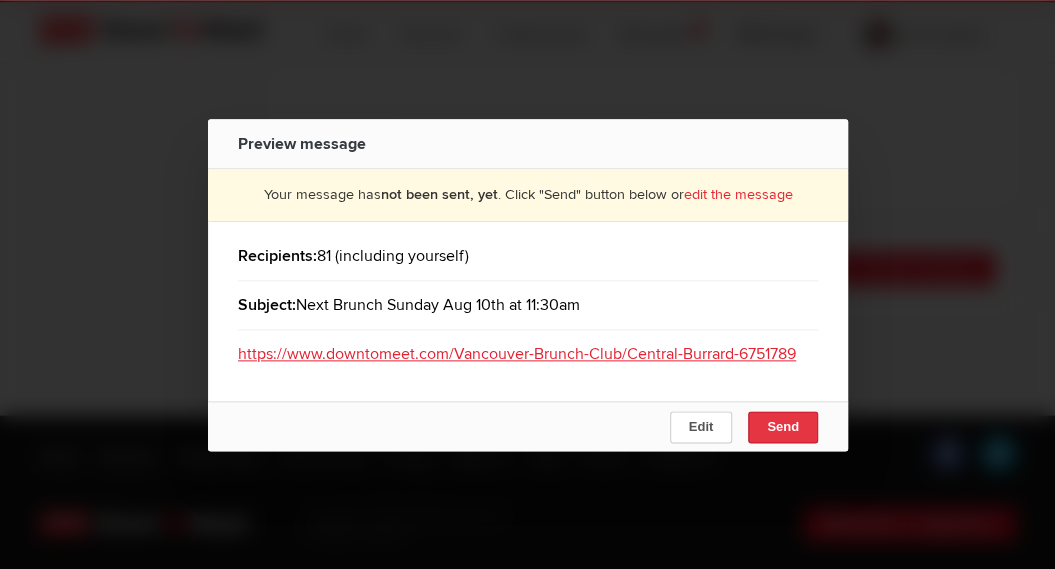 click on "Send" 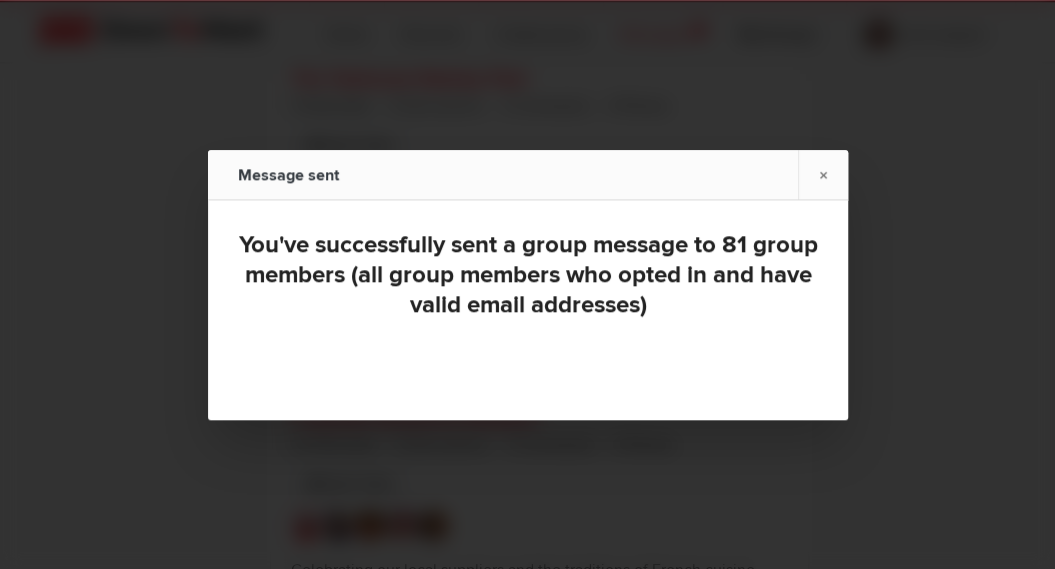scroll, scrollTop: 0, scrollLeft: 0, axis: both 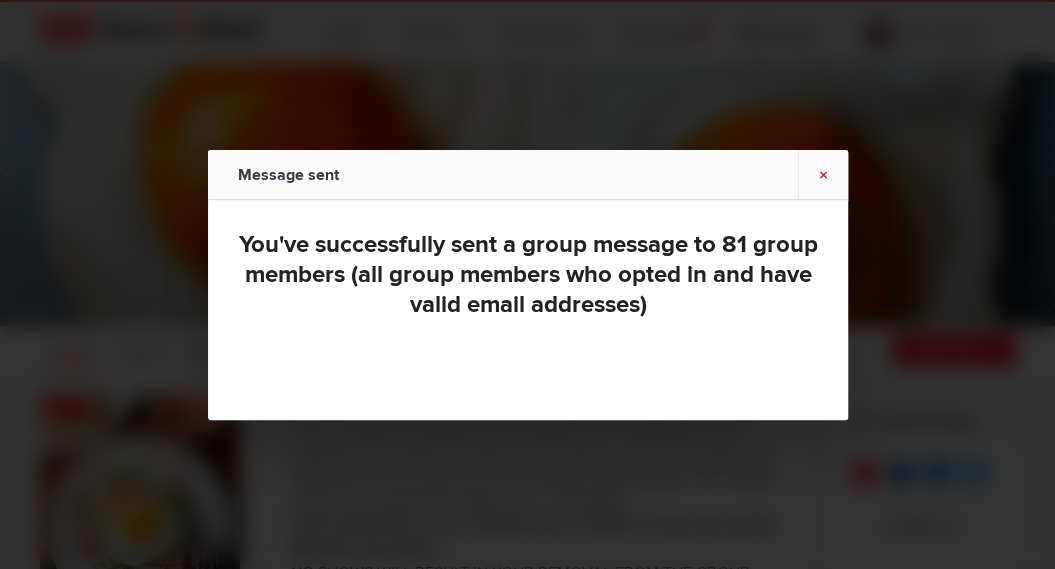 click on "×" 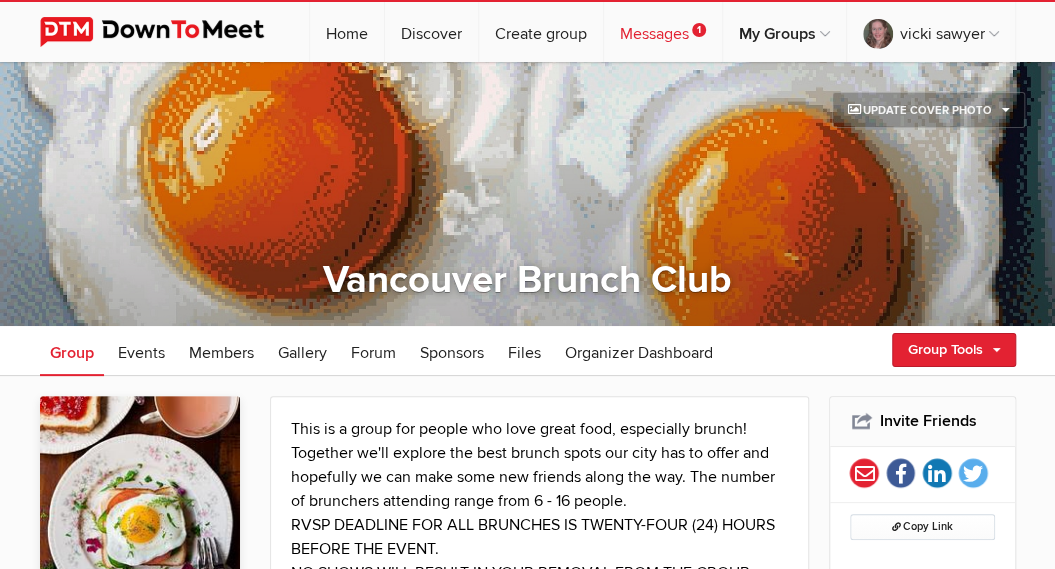 click on "Messages
1" 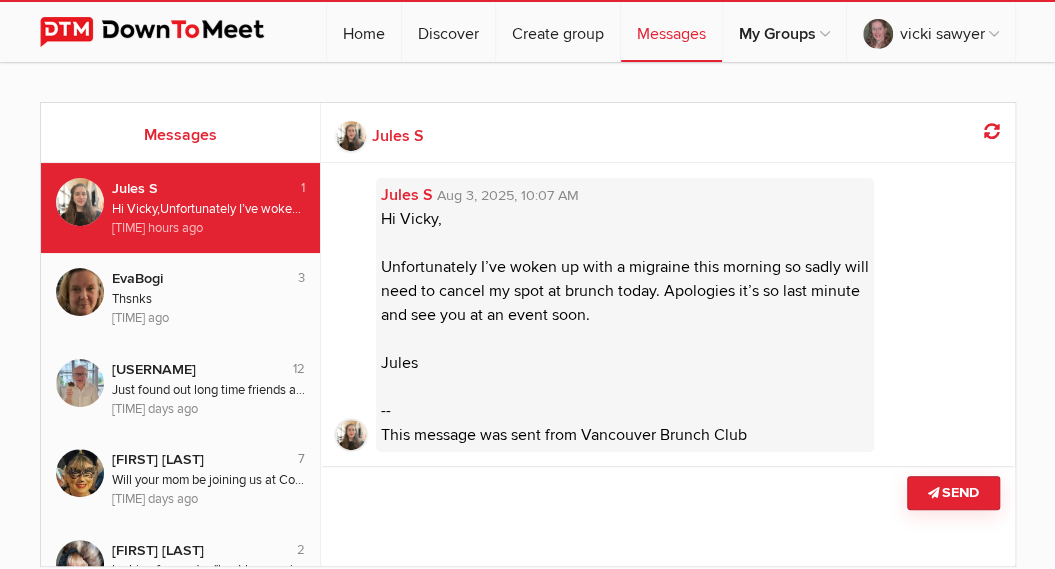 scroll, scrollTop: 10, scrollLeft: 0, axis: vertical 